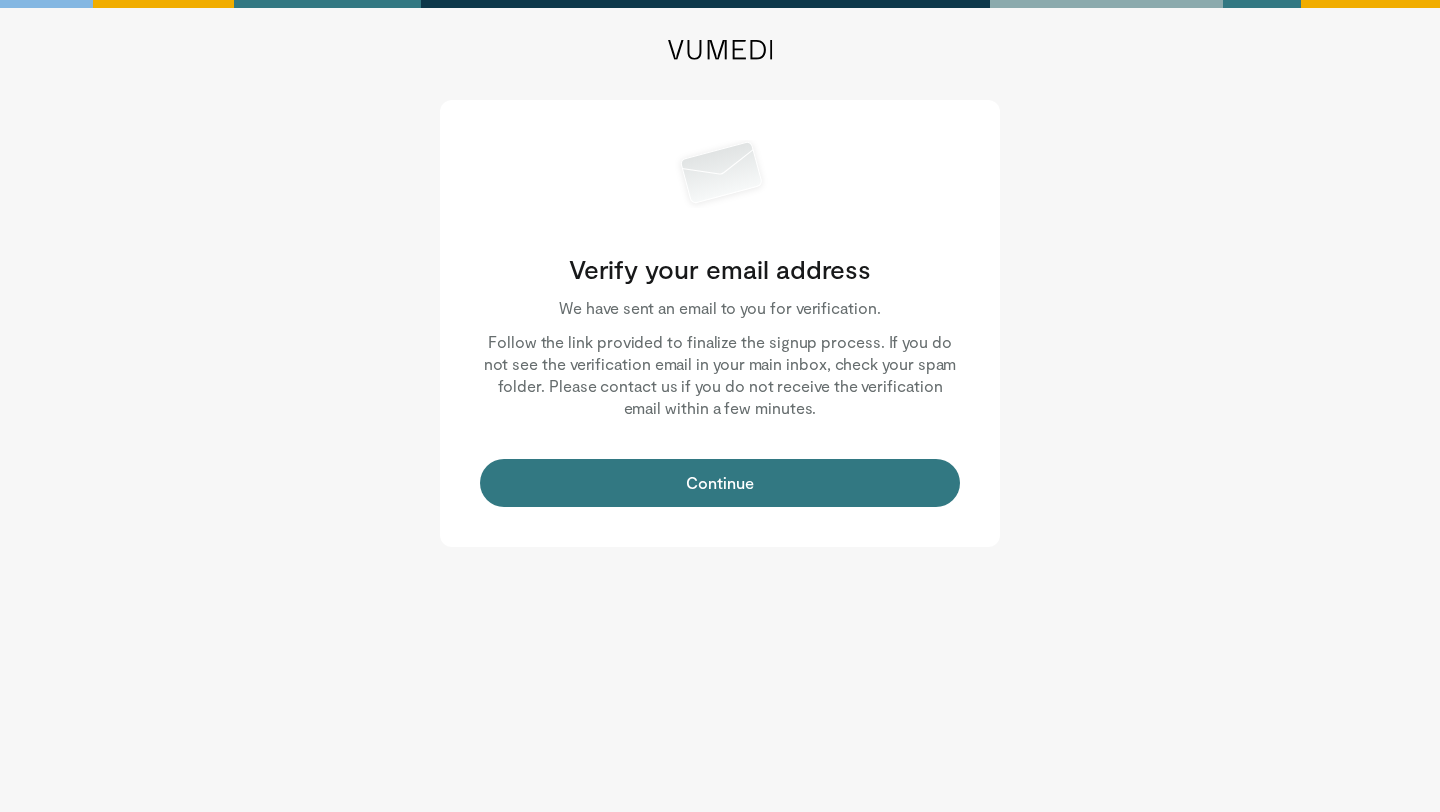 scroll, scrollTop: 0, scrollLeft: 0, axis: both 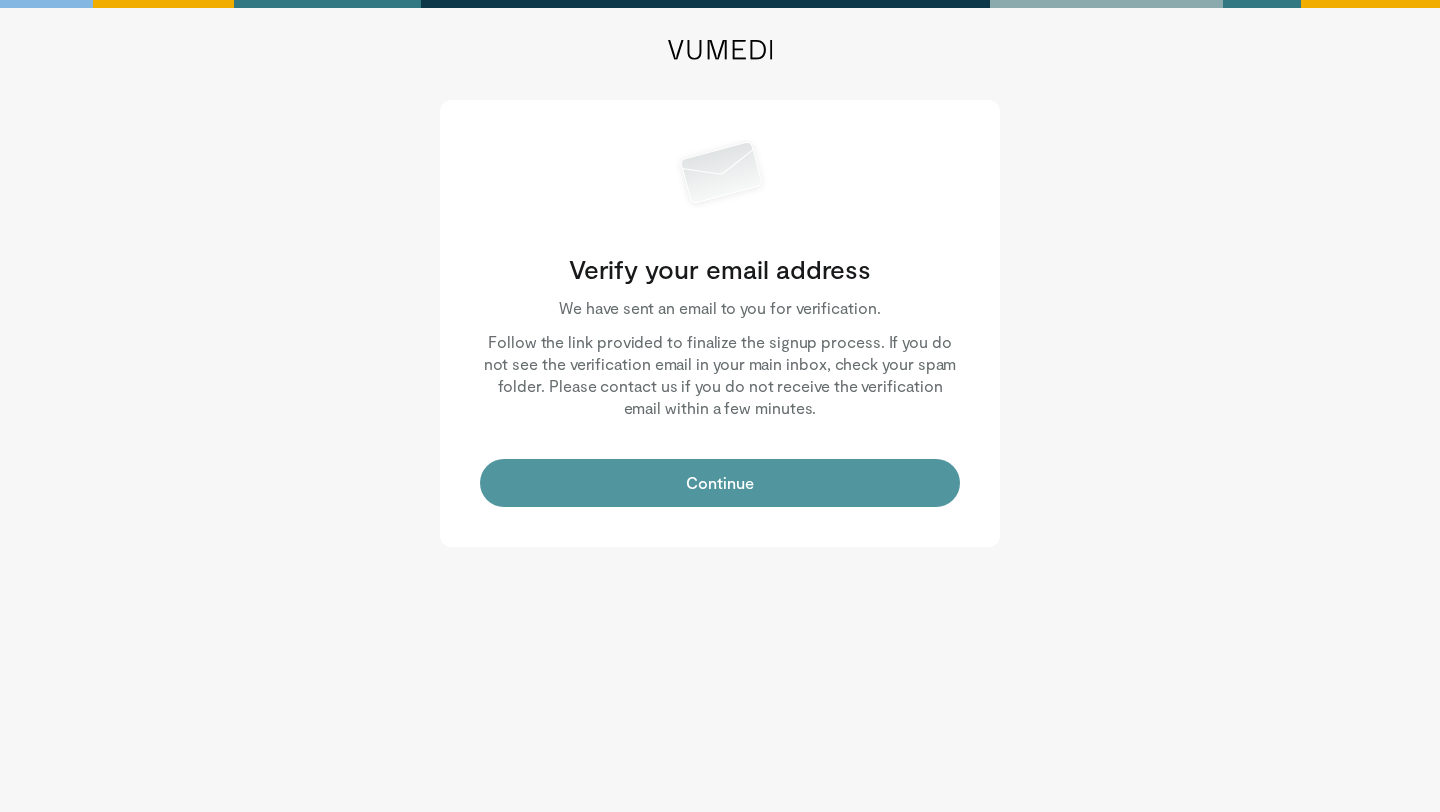click on "Continue" at bounding box center (720, 483) 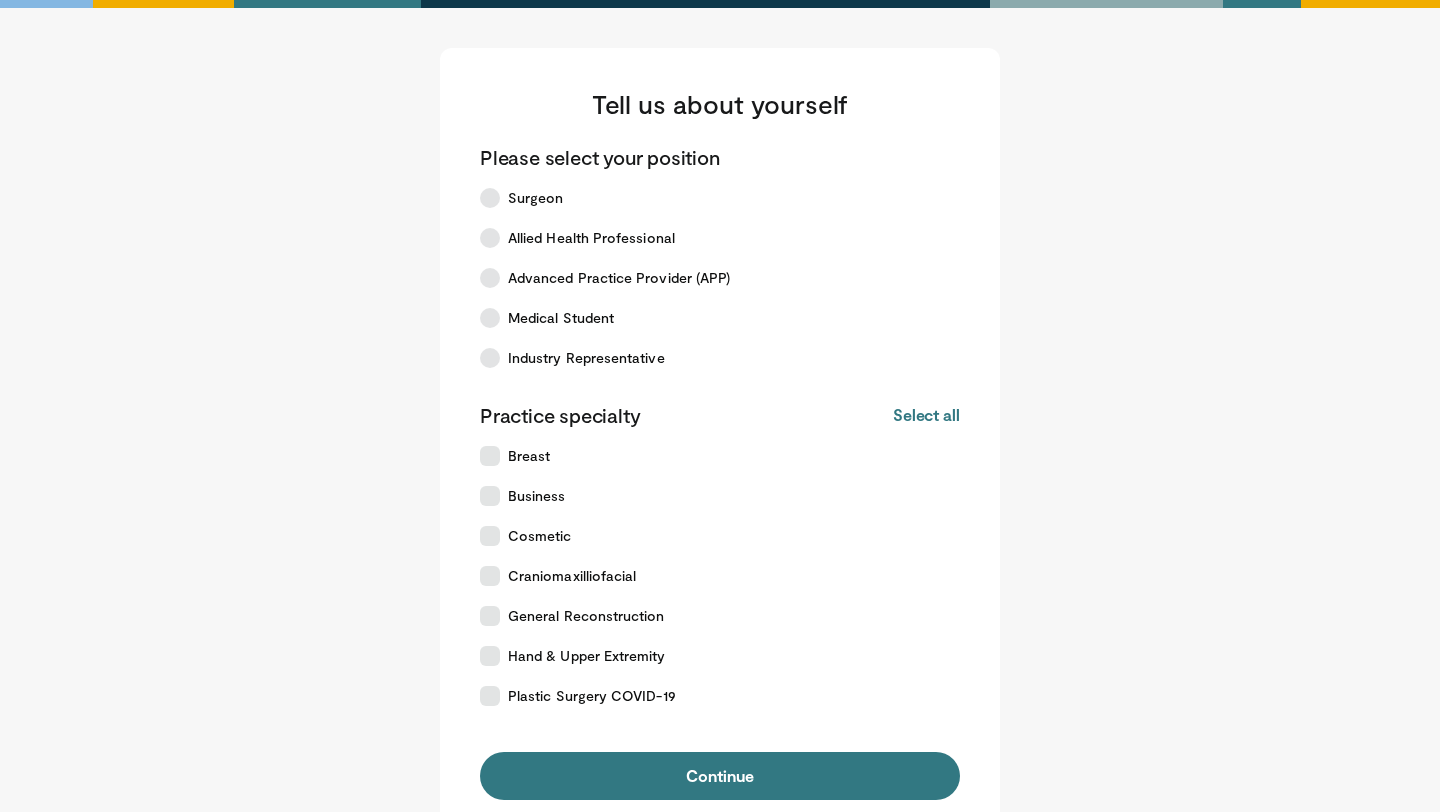 scroll, scrollTop: 0, scrollLeft: 0, axis: both 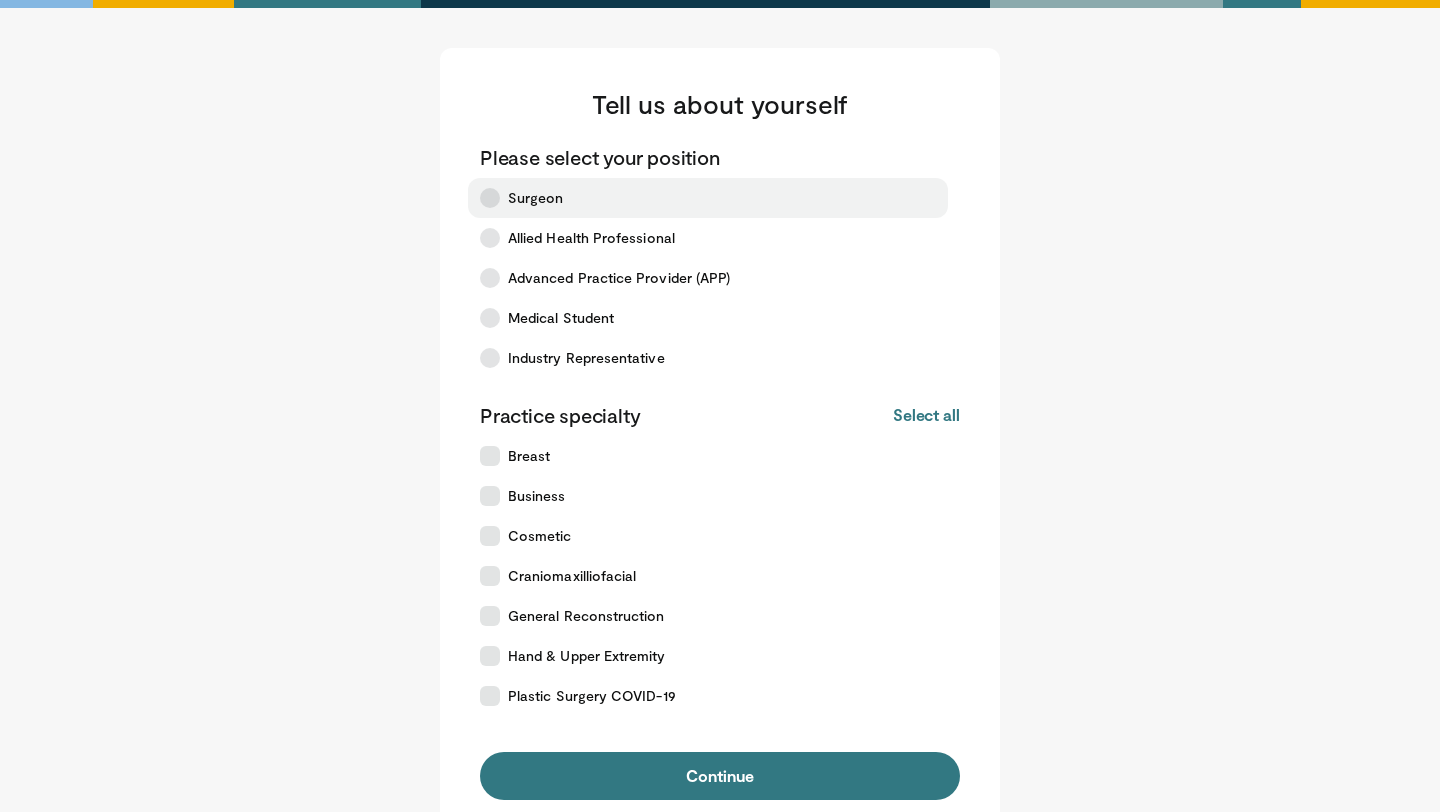 click on "Surgeon" at bounding box center [708, 198] 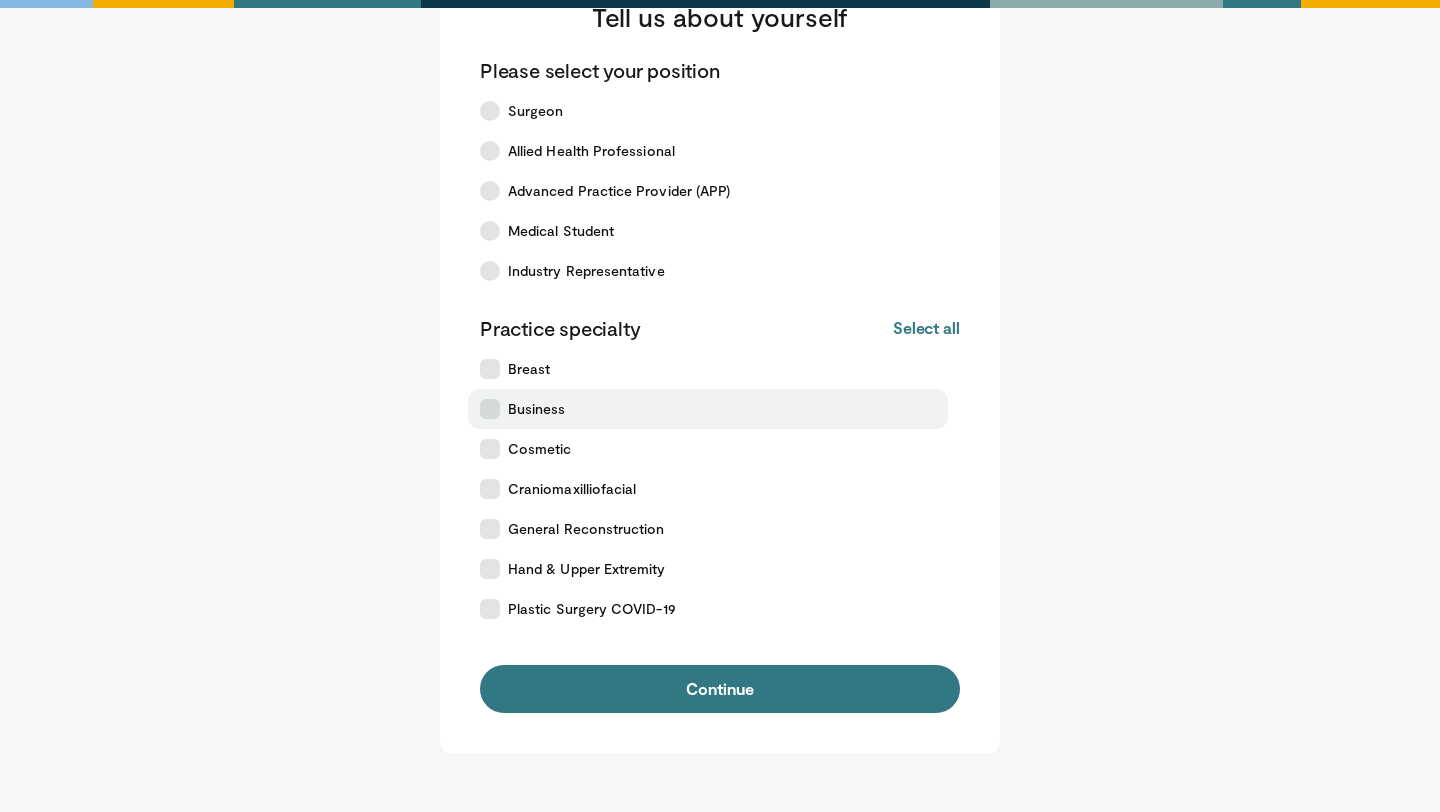 scroll, scrollTop: 91, scrollLeft: 0, axis: vertical 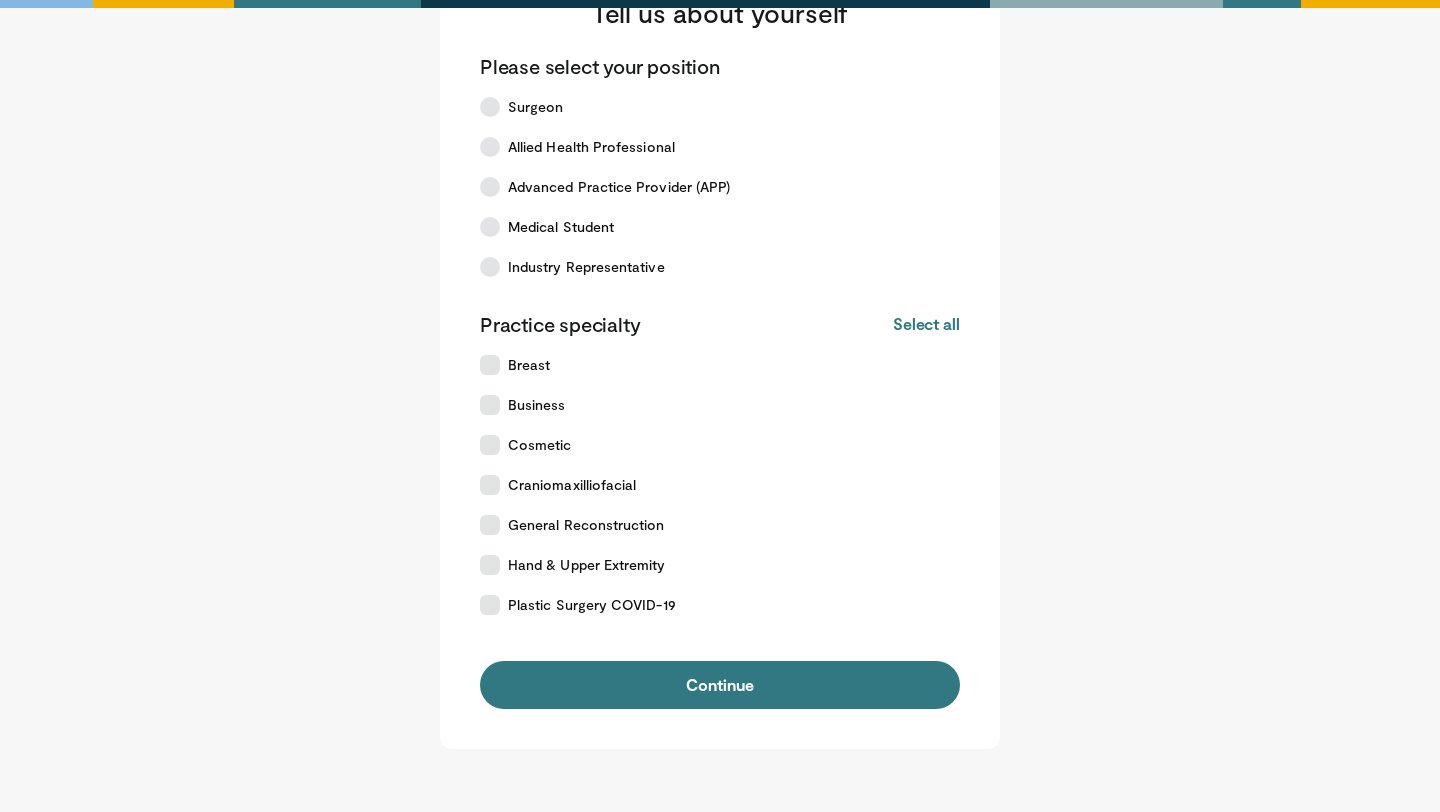 click on "Practice specialty
Select all
Deselect all
Breast
Business
Cosmetic
Craniomaxilliofacial
General Reconstruction
Hand & Upper Extremity
Plastic Surgery COVID-19" at bounding box center (720, 468) 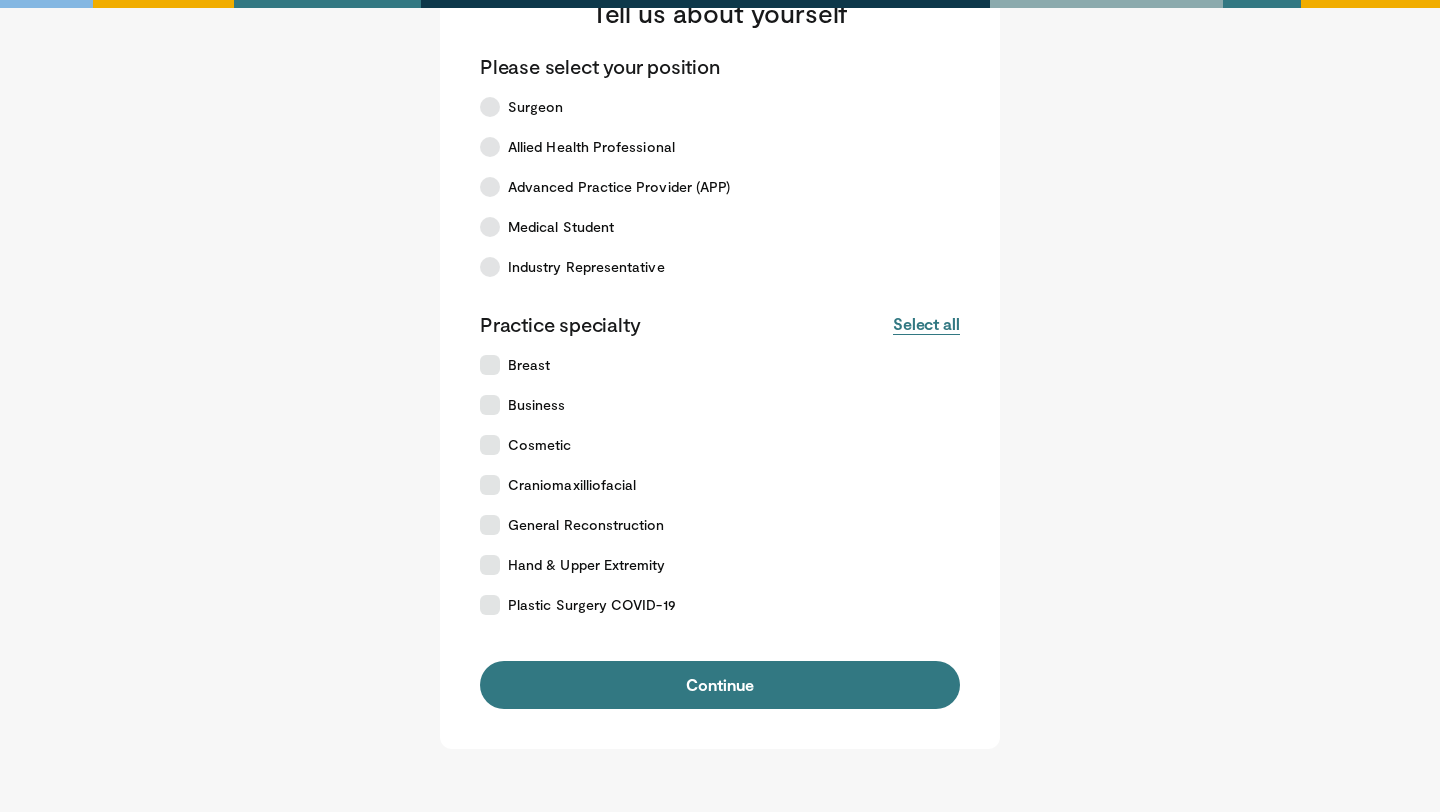 click on "Select all" at bounding box center [926, 324] 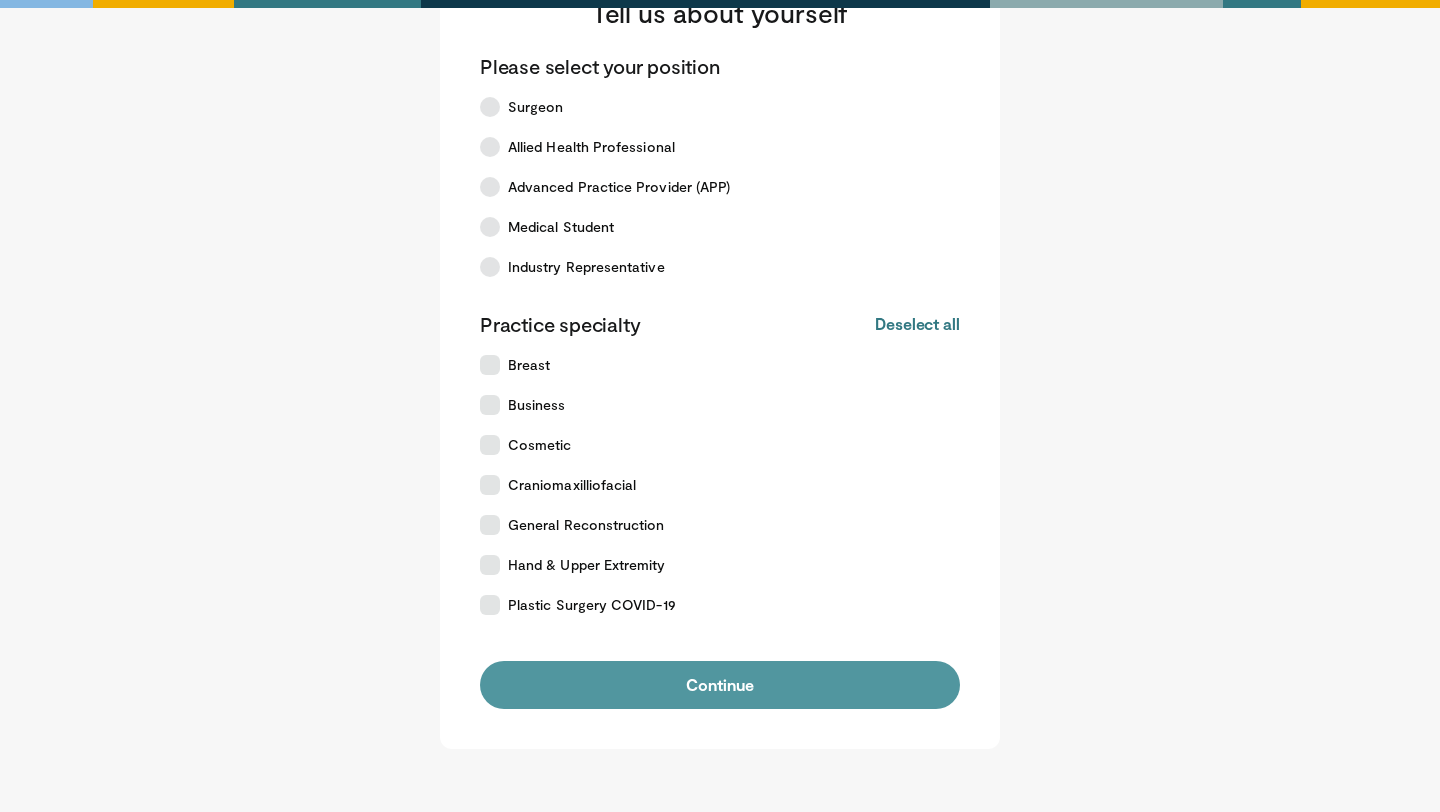 click on "Continue" at bounding box center (720, 685) 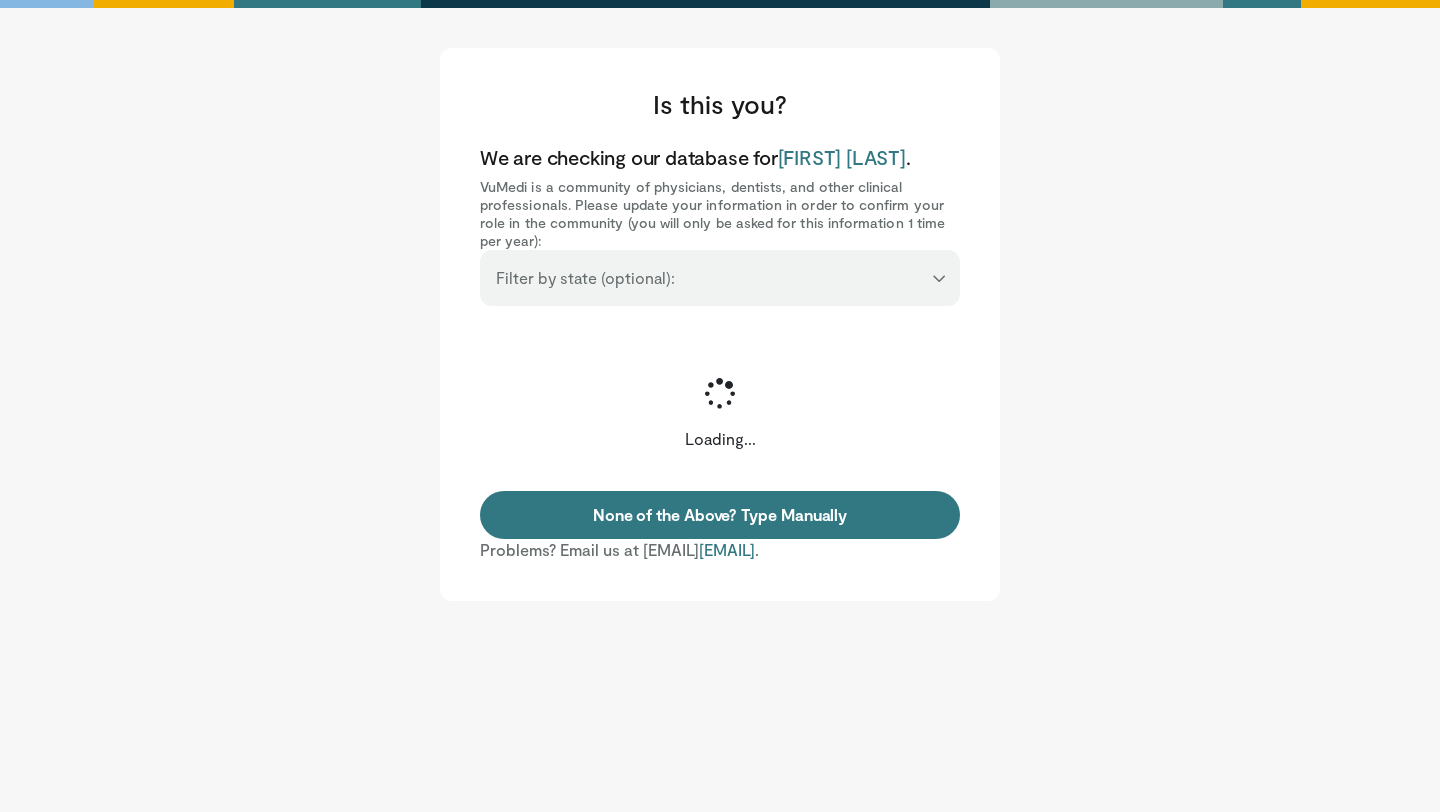 scroll, scrollTop: 0, scrollLeft: 0, axis: both 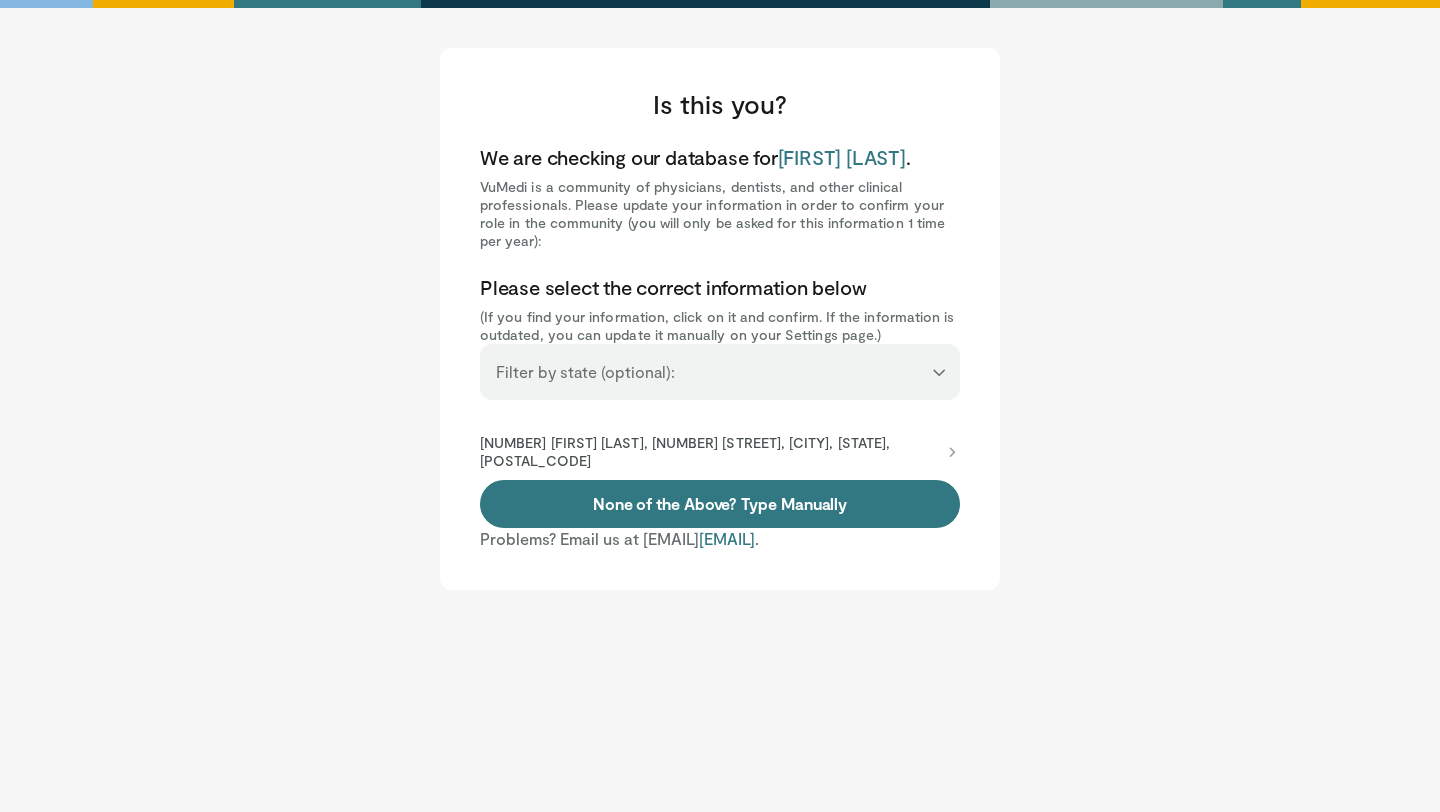 click on "**********" at bounding box center [720, 372] 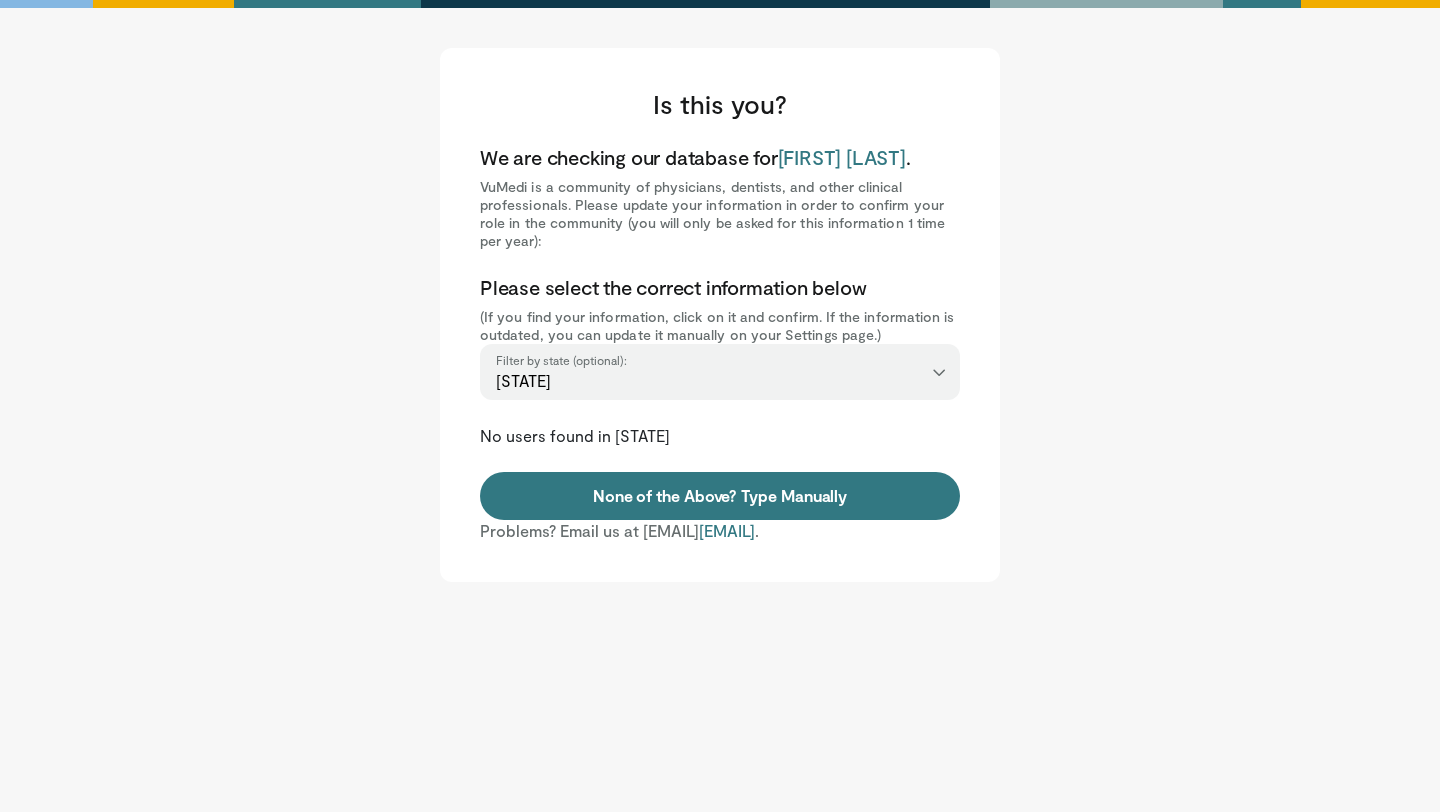 click on "**********" at bounding box center (720, 363) 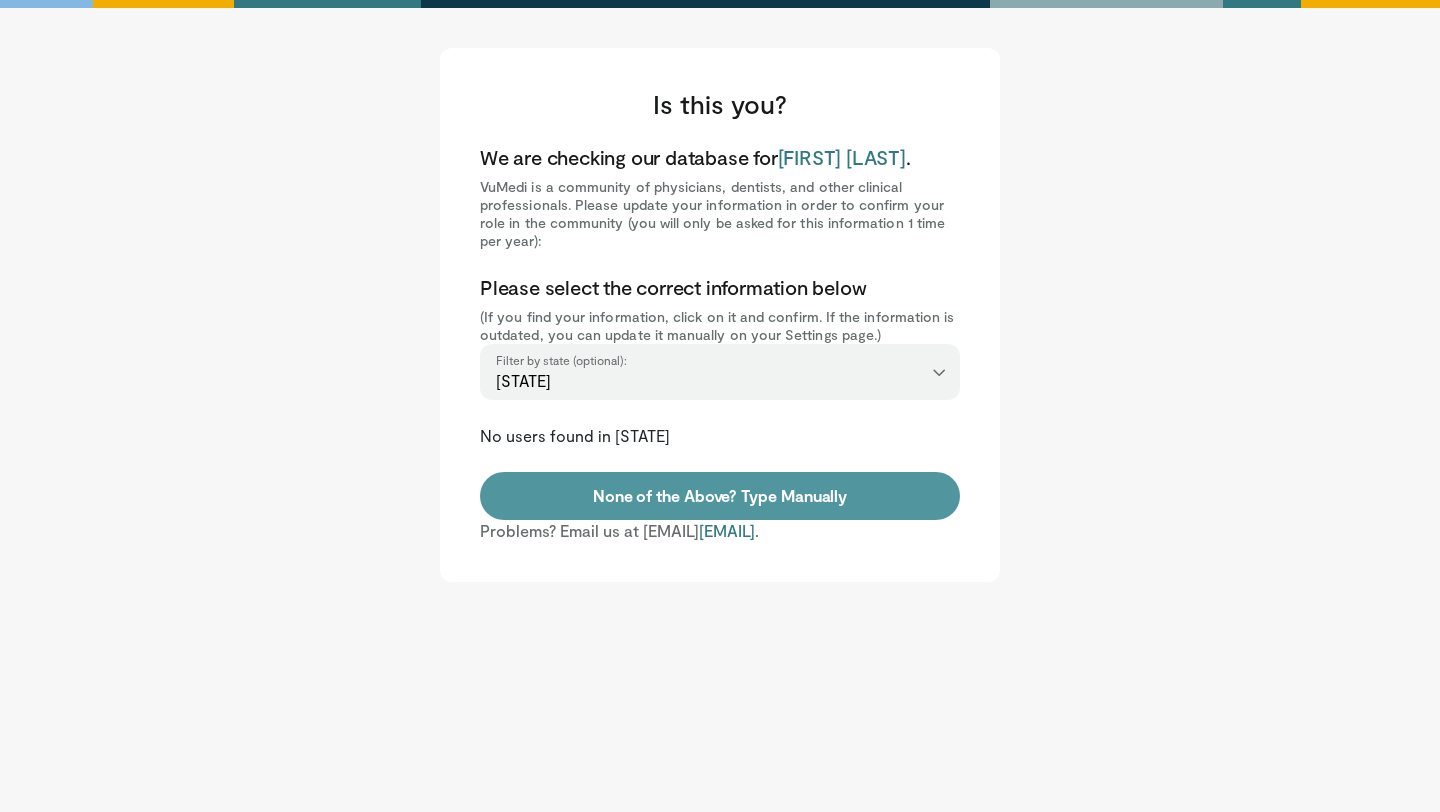 click on "None of the Above? Type Manually" at bounding box center (720, 496) 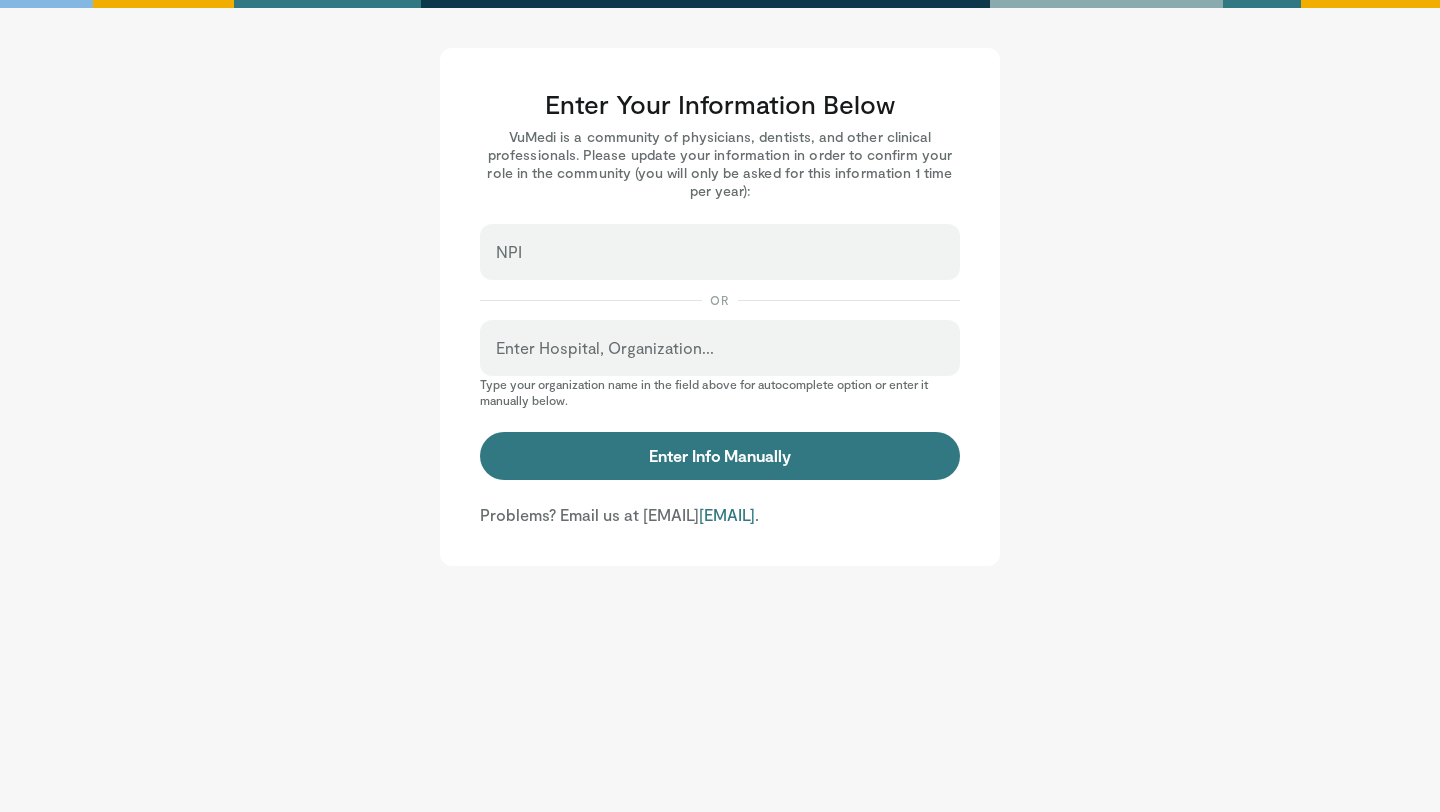 scroll, scrollTop: 0, scrollLeft: 0, axis: both 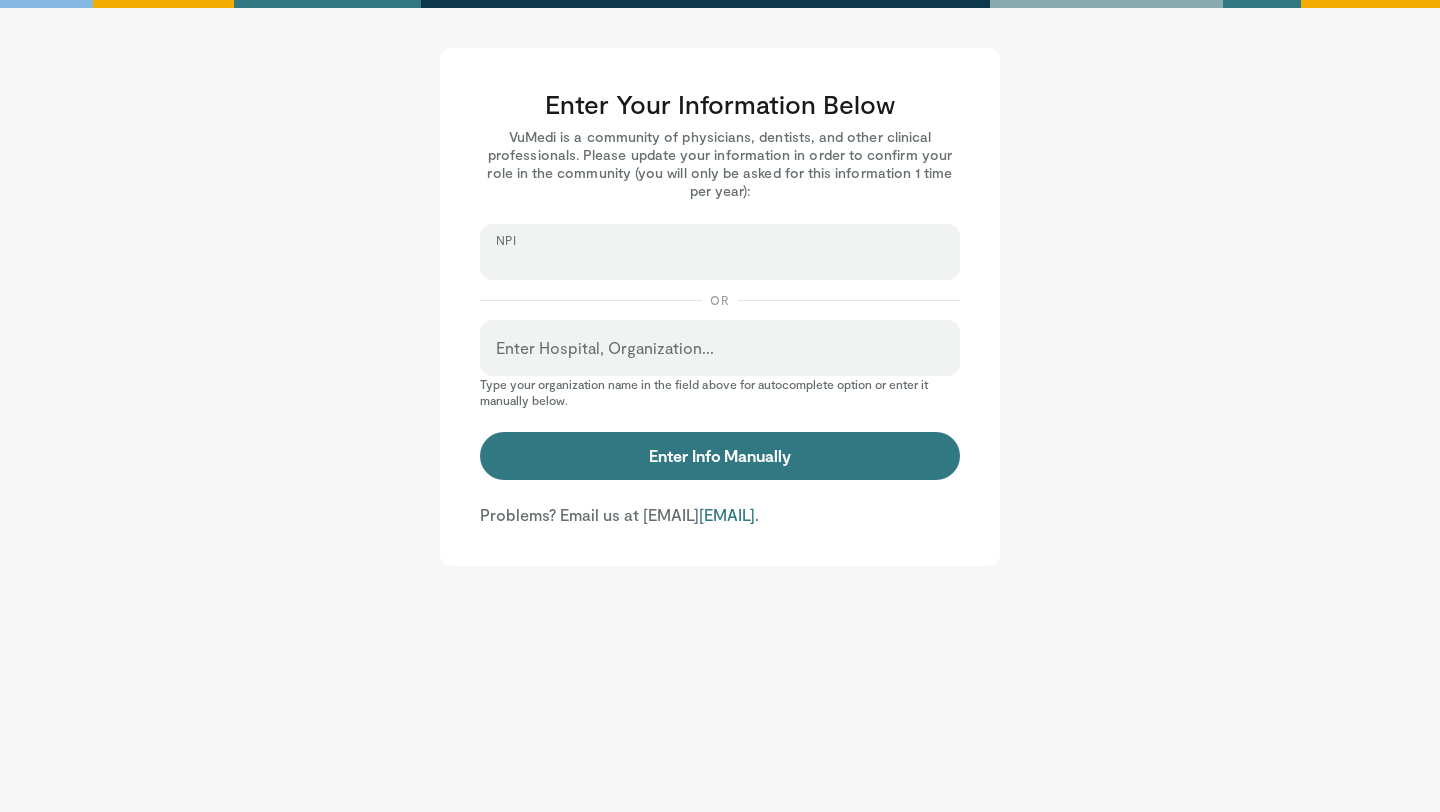 click on "NPI" at bounding box center [720, 261] 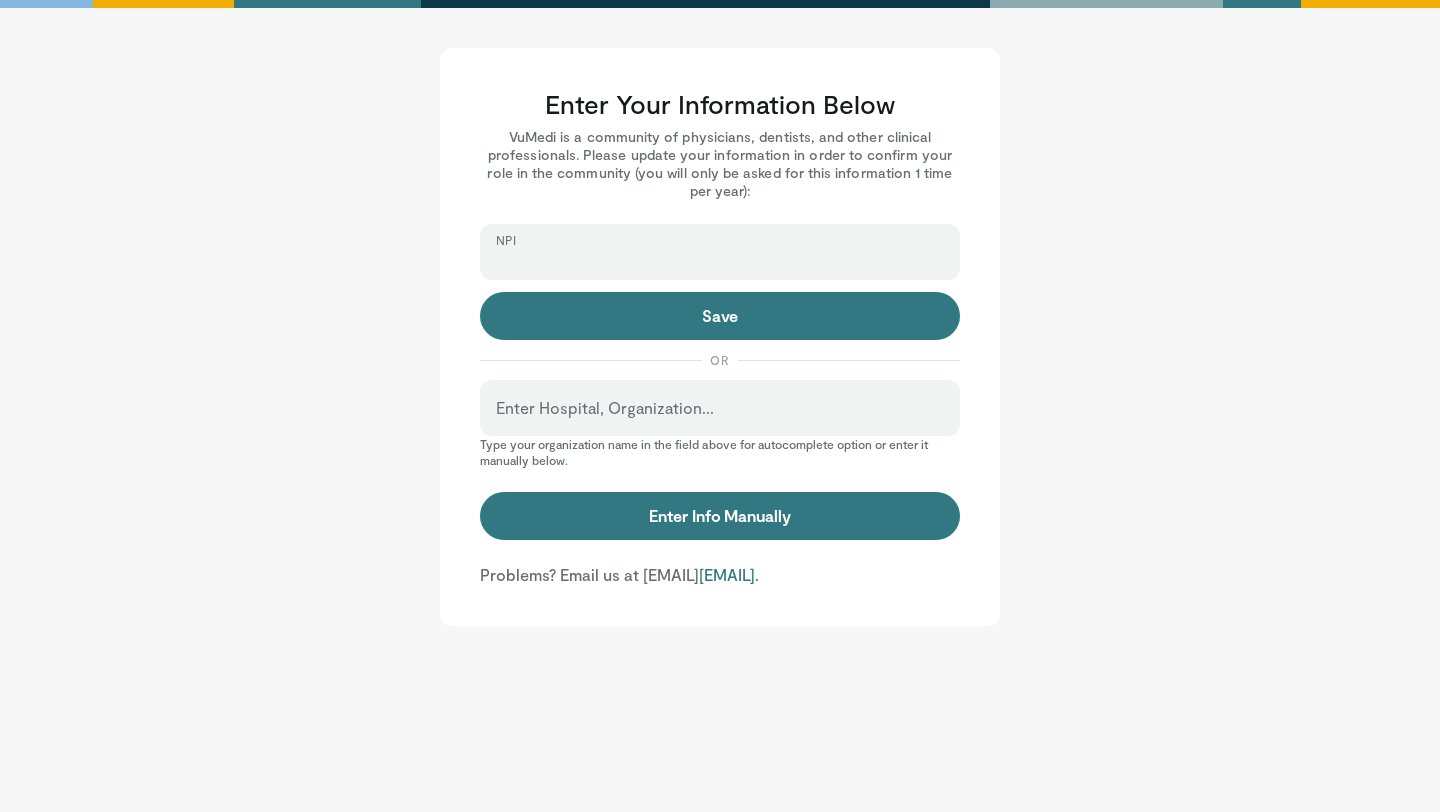 paste on "**********" 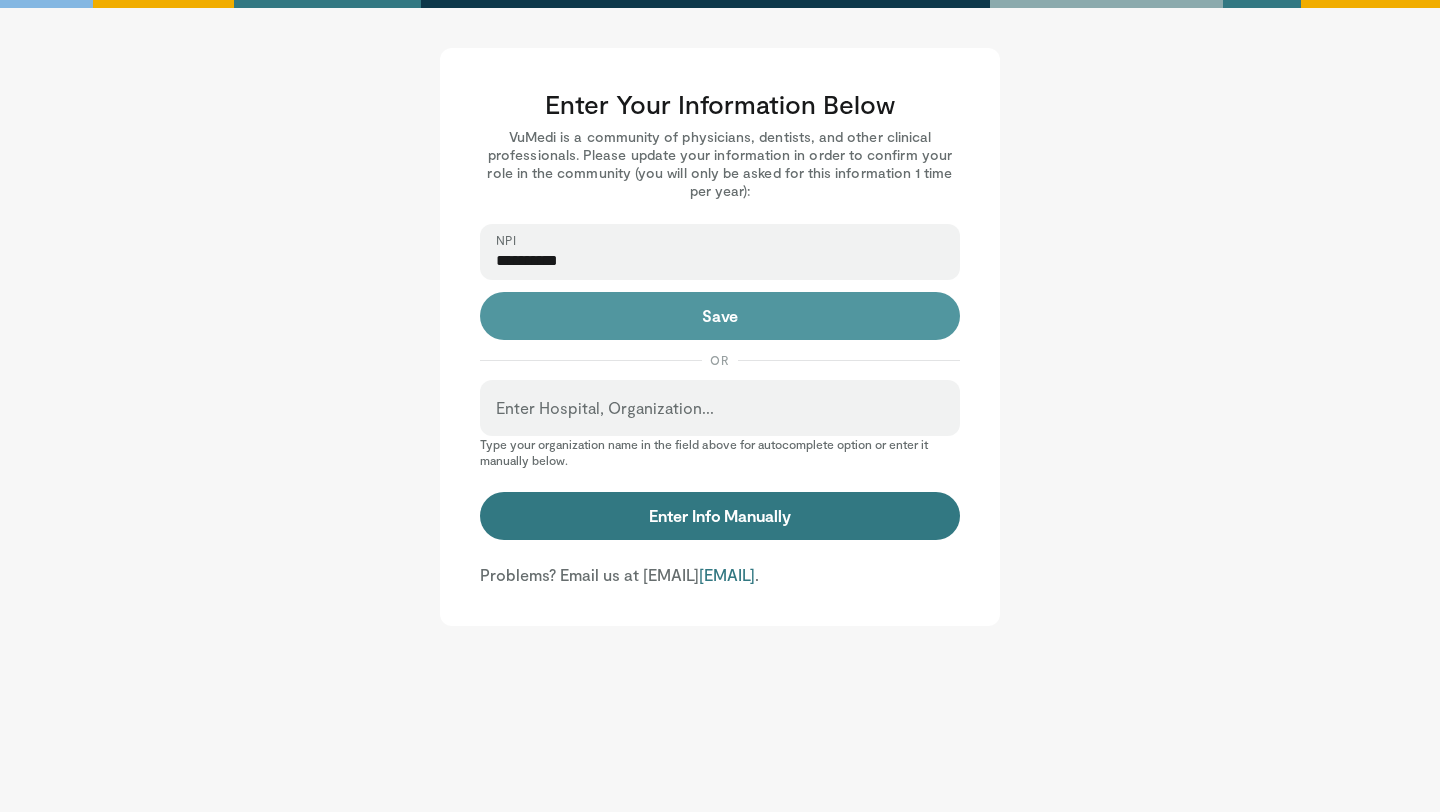 type on "**********" 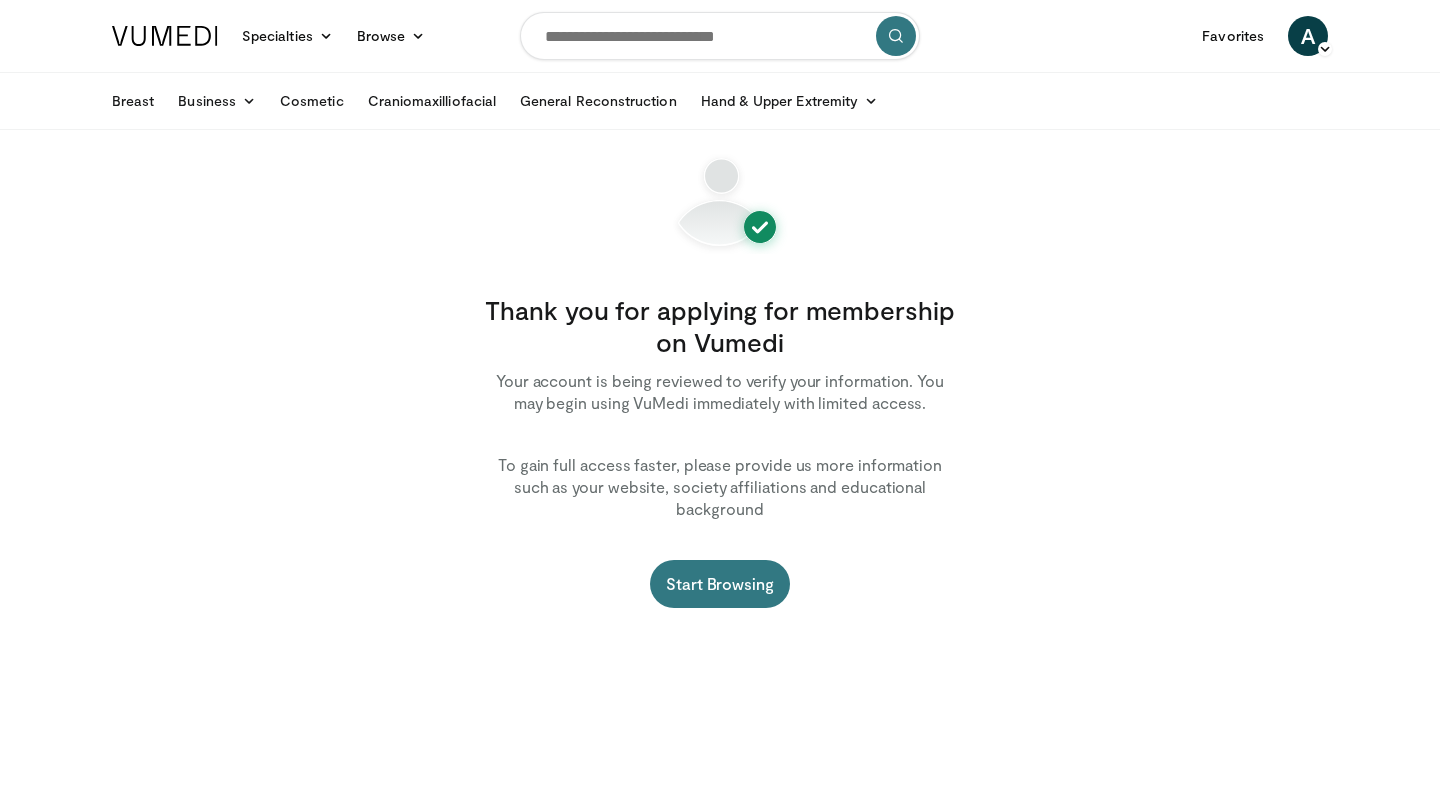 scroll, scrollTop: 0, scrollLeft: 0, axis: both 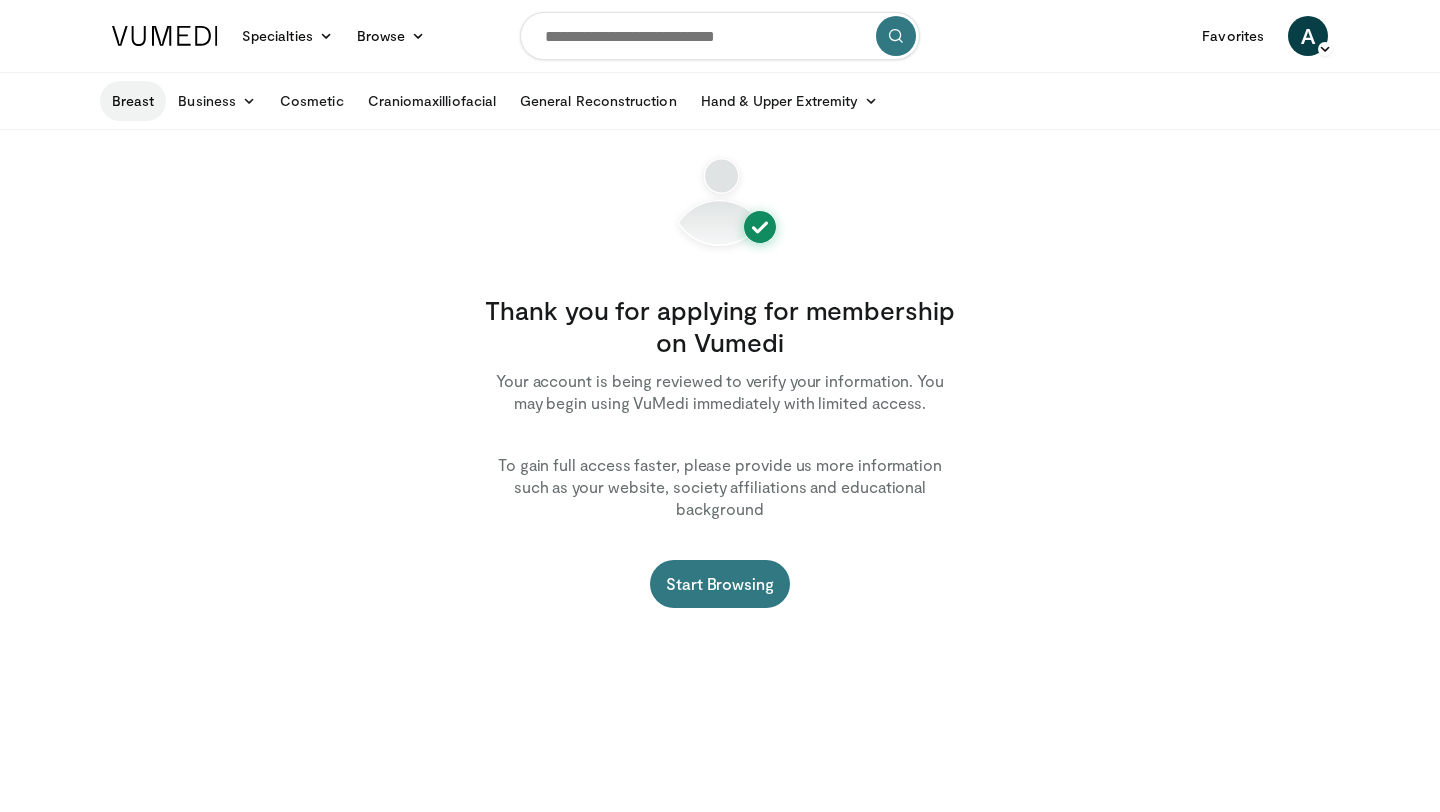 click on "Breast" at bounding box center (133, 101) 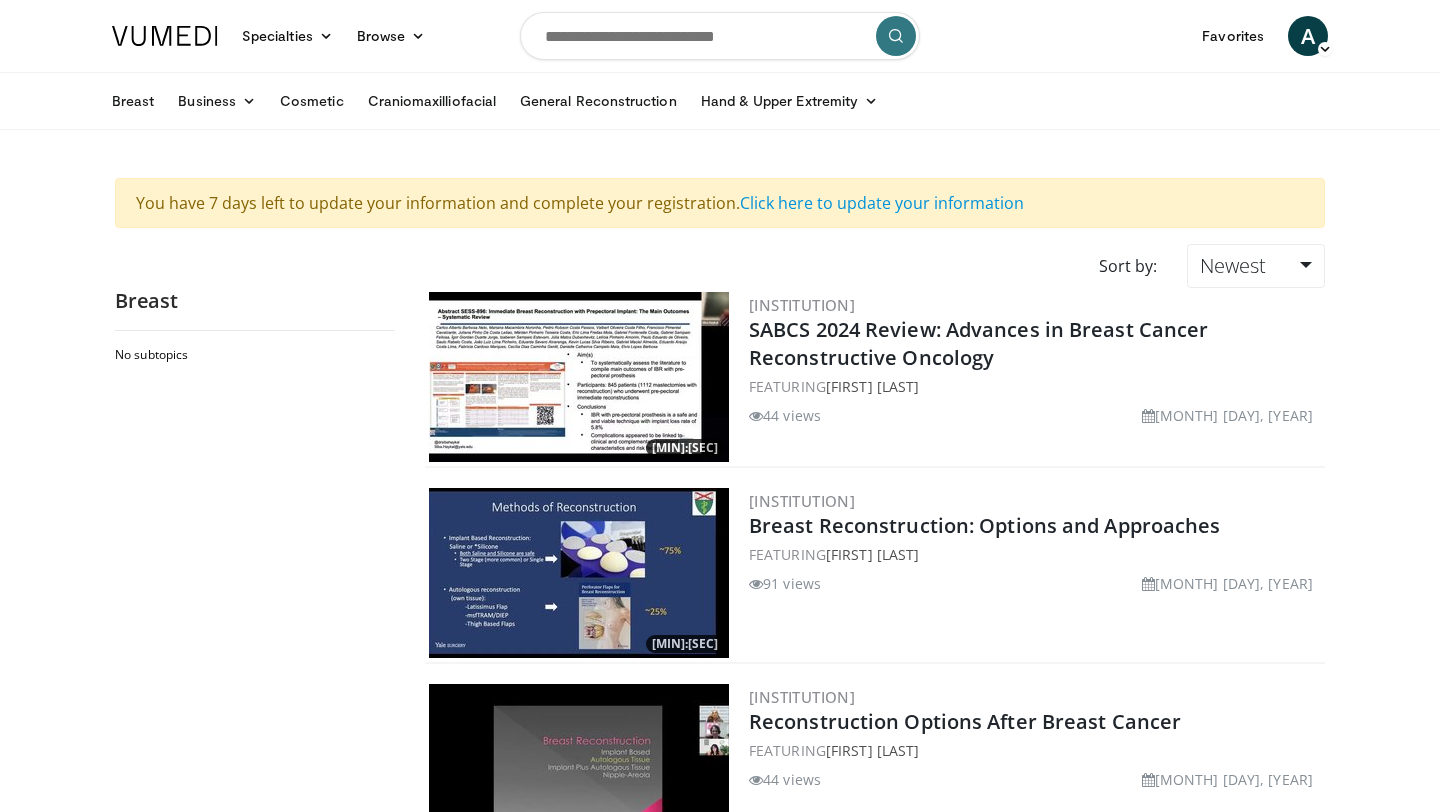 scroll, scrollTop: 0, scrollLeft: 0, axis: both 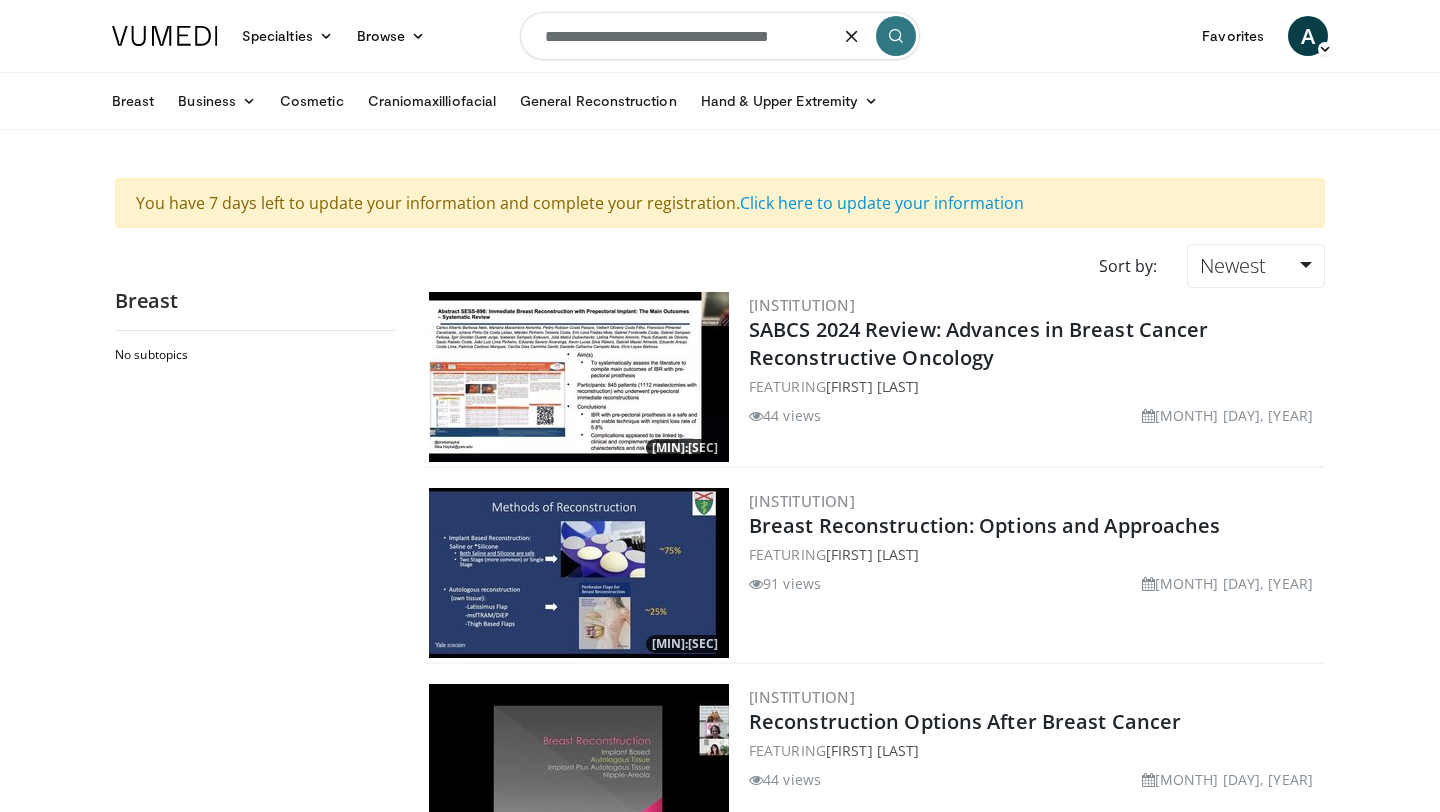 type on "**********" 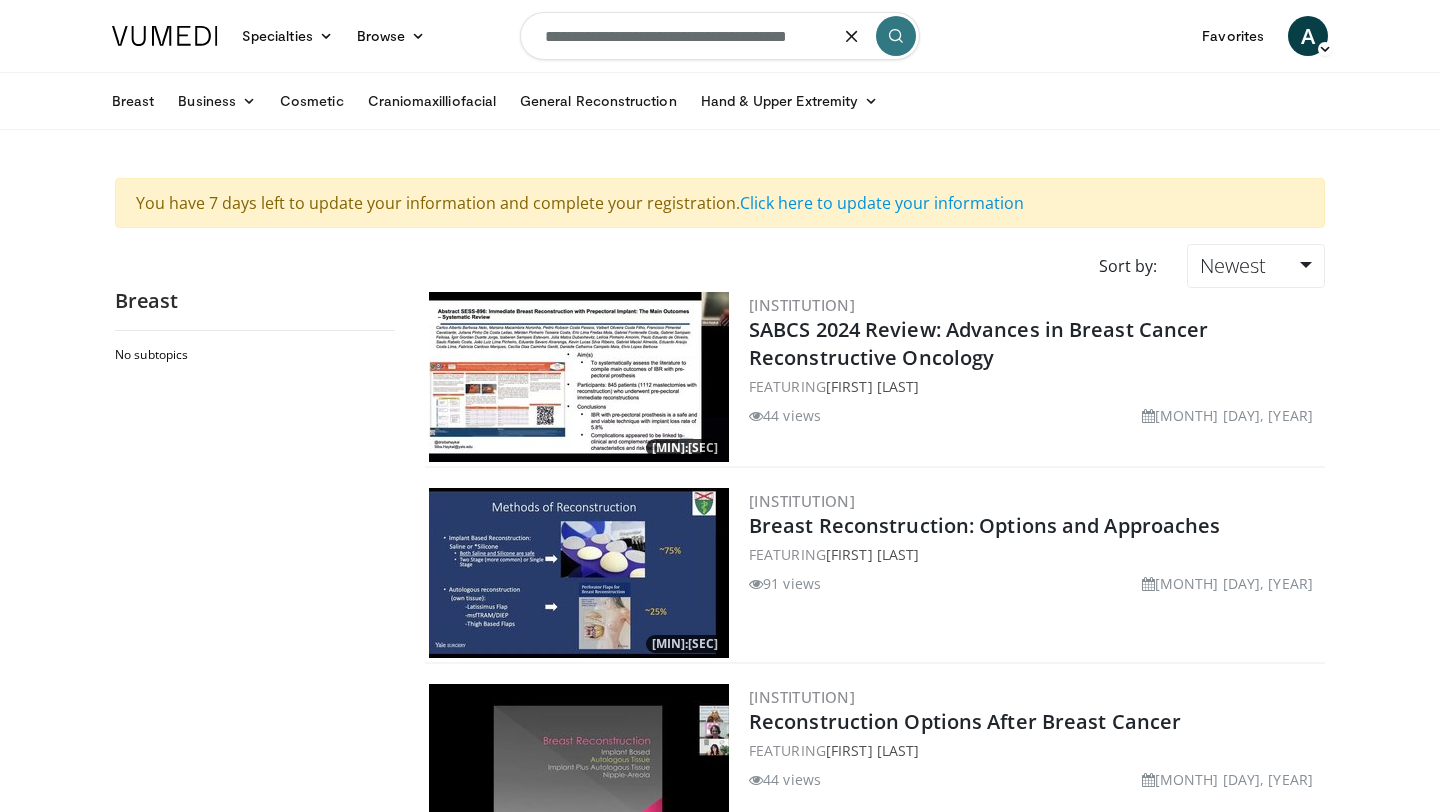 scroll, scrollTop: 0, scrollLeft: 7, axis: horizontal 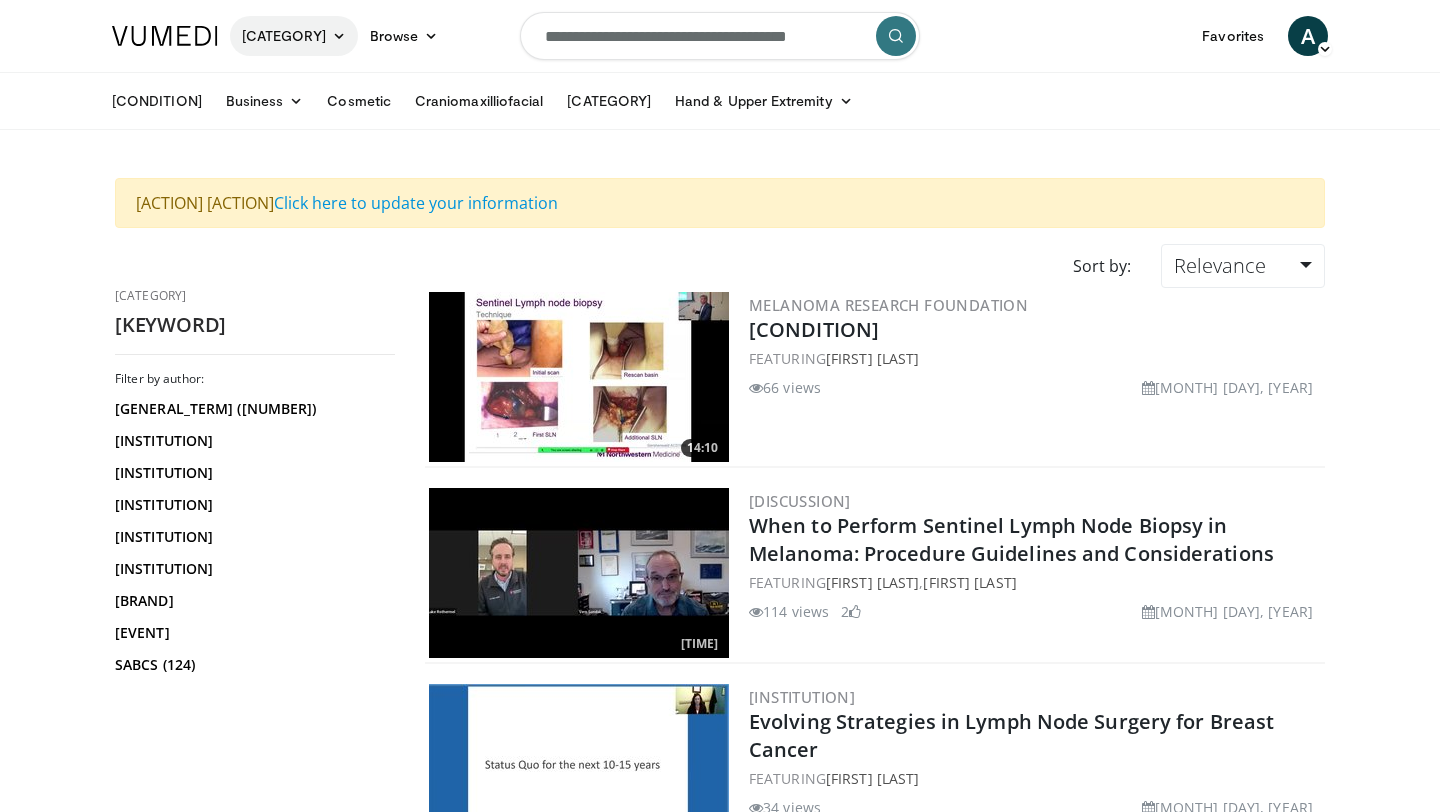 click on "Specialties" at bounding box center (294, 36) 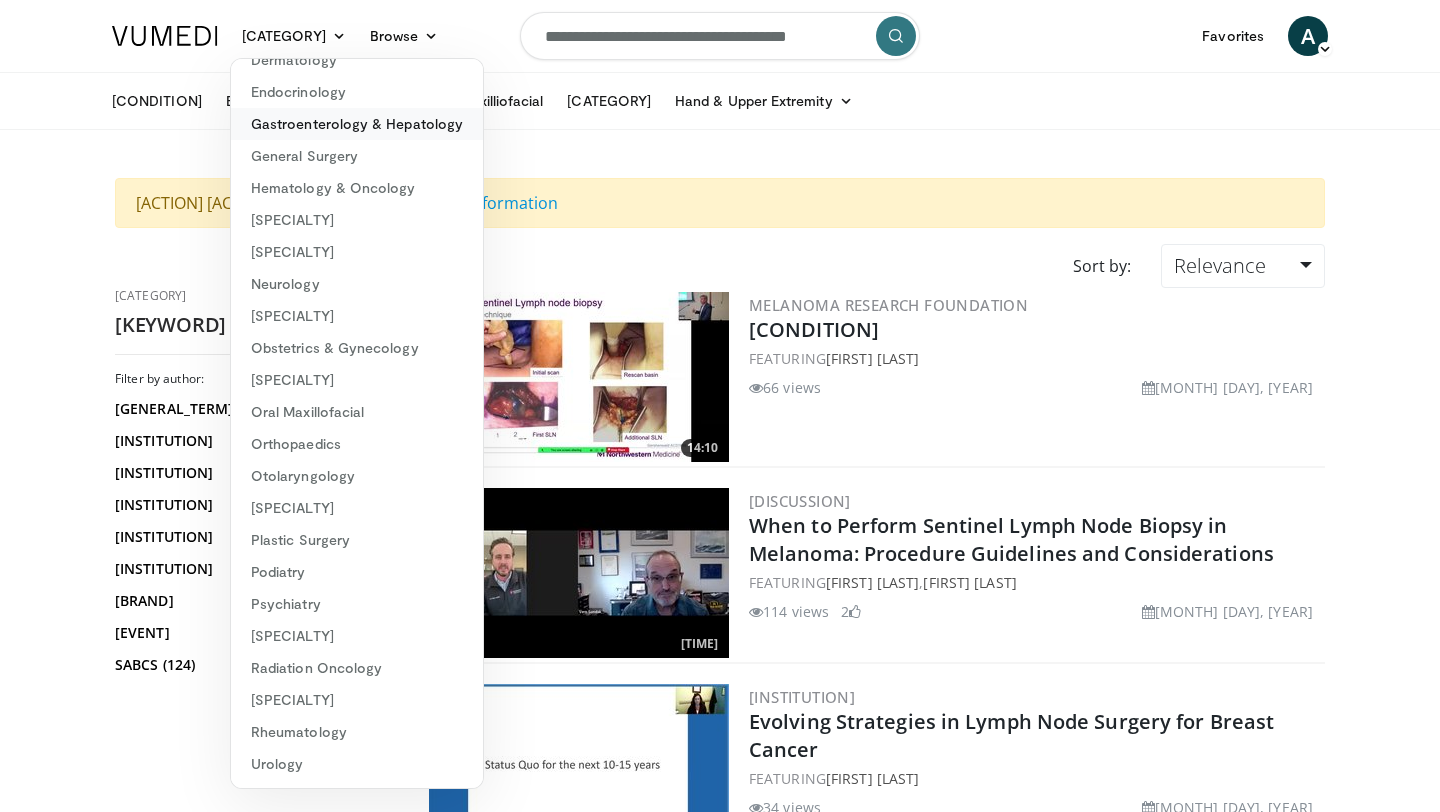 scroll, scrollTop: 0, scrollLeft: 0, axis: both 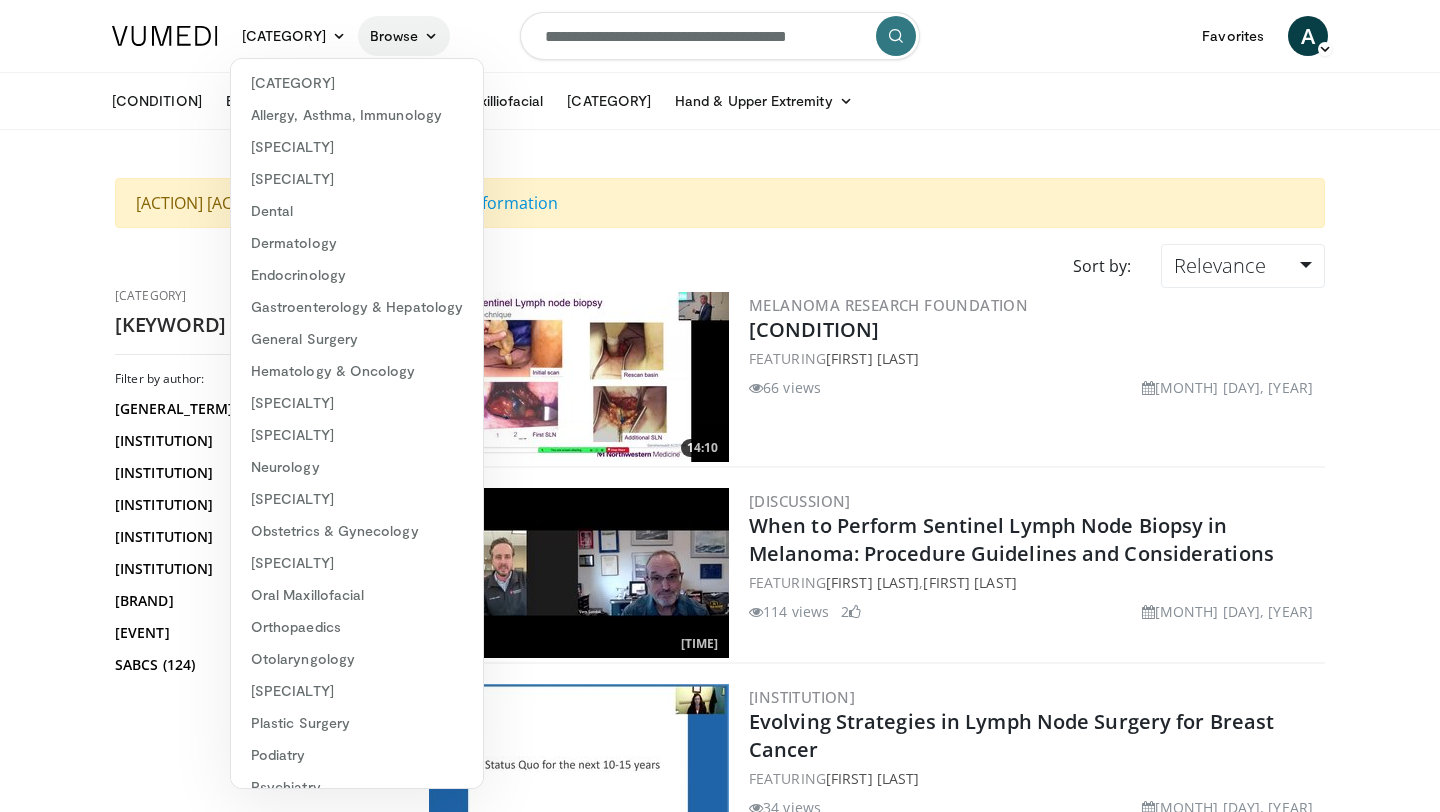 click on "Browse" at bounding box center [404, 36] 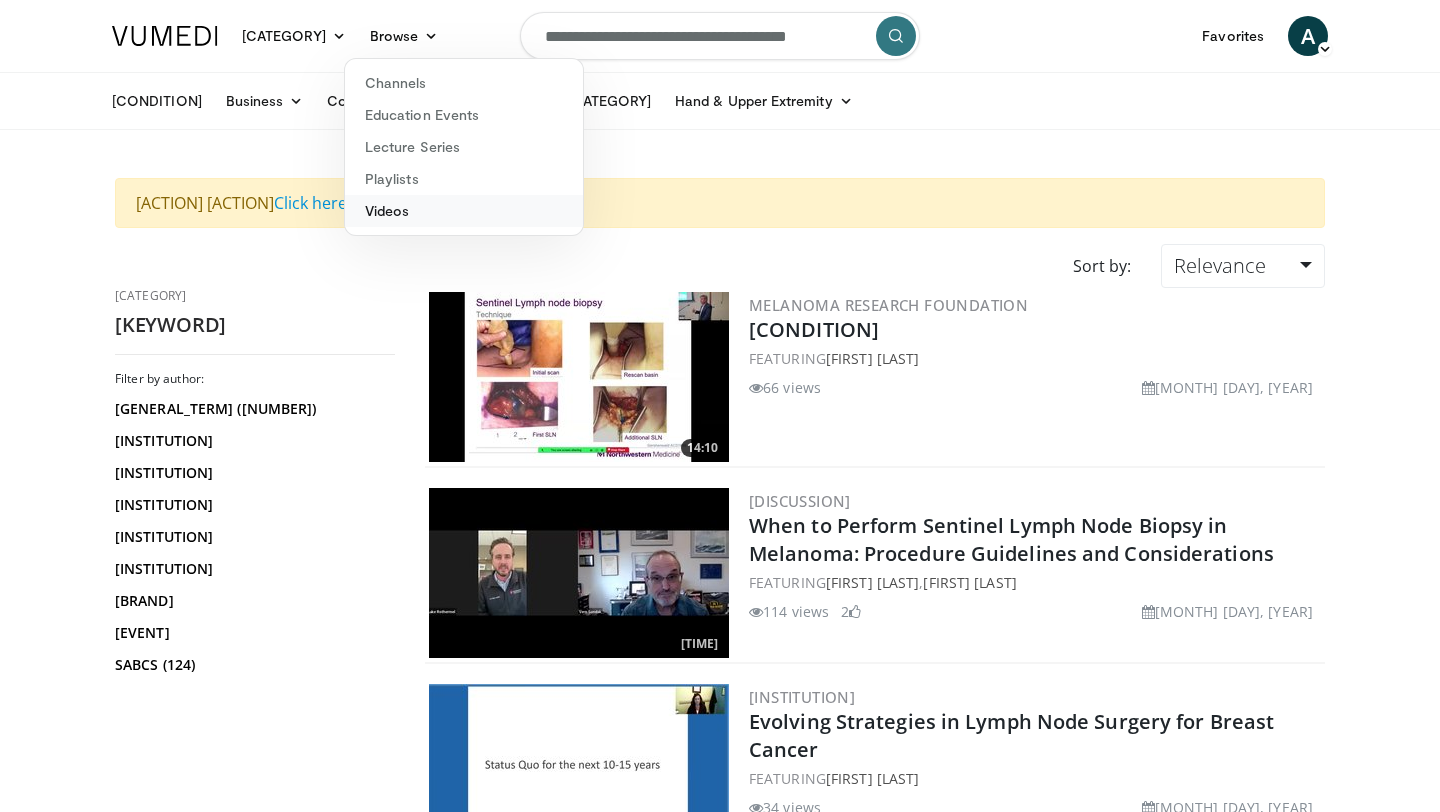 click on "Videos" at bounding box center [464, 211] 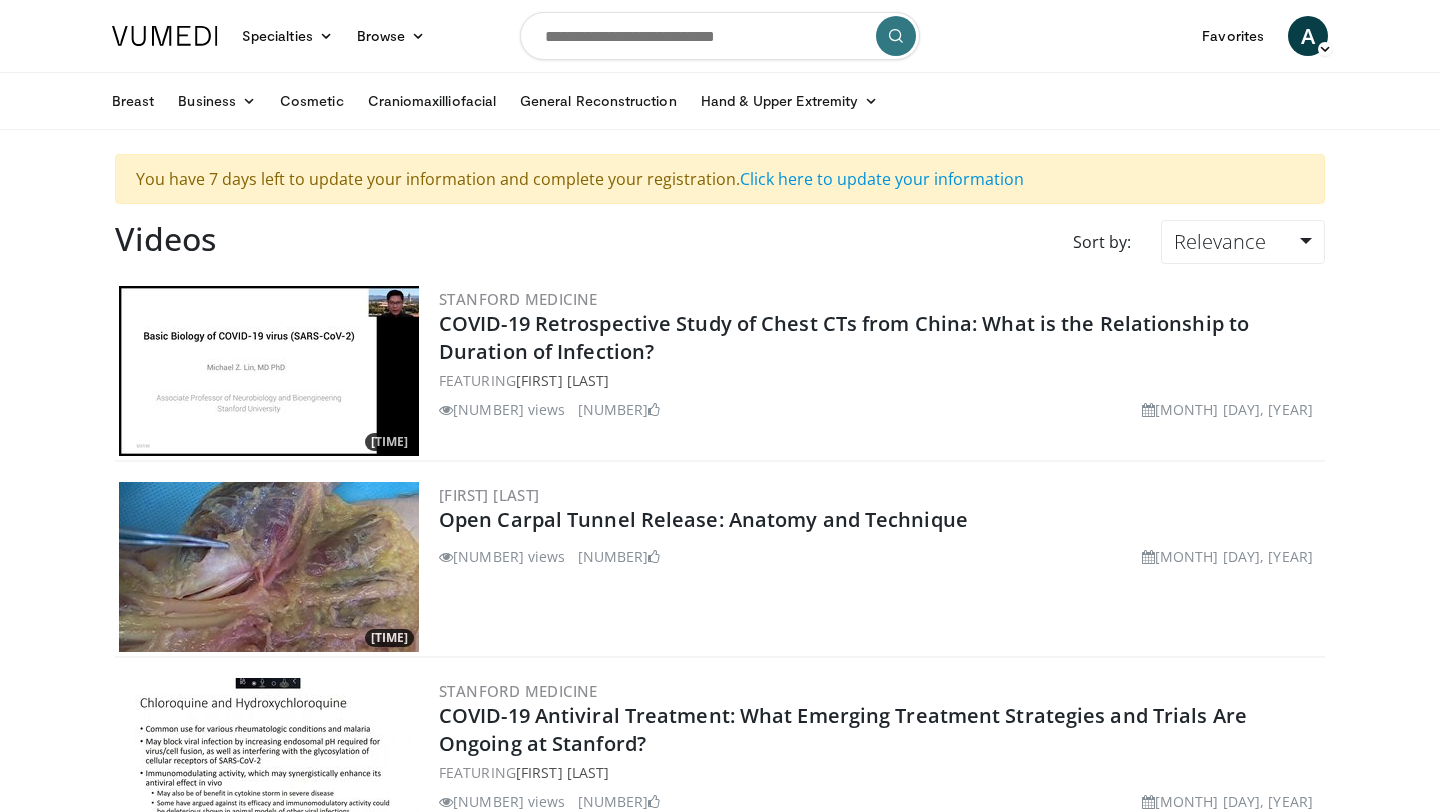 scroll, scrollTop: 0, scrollLeft: 0, axis: both 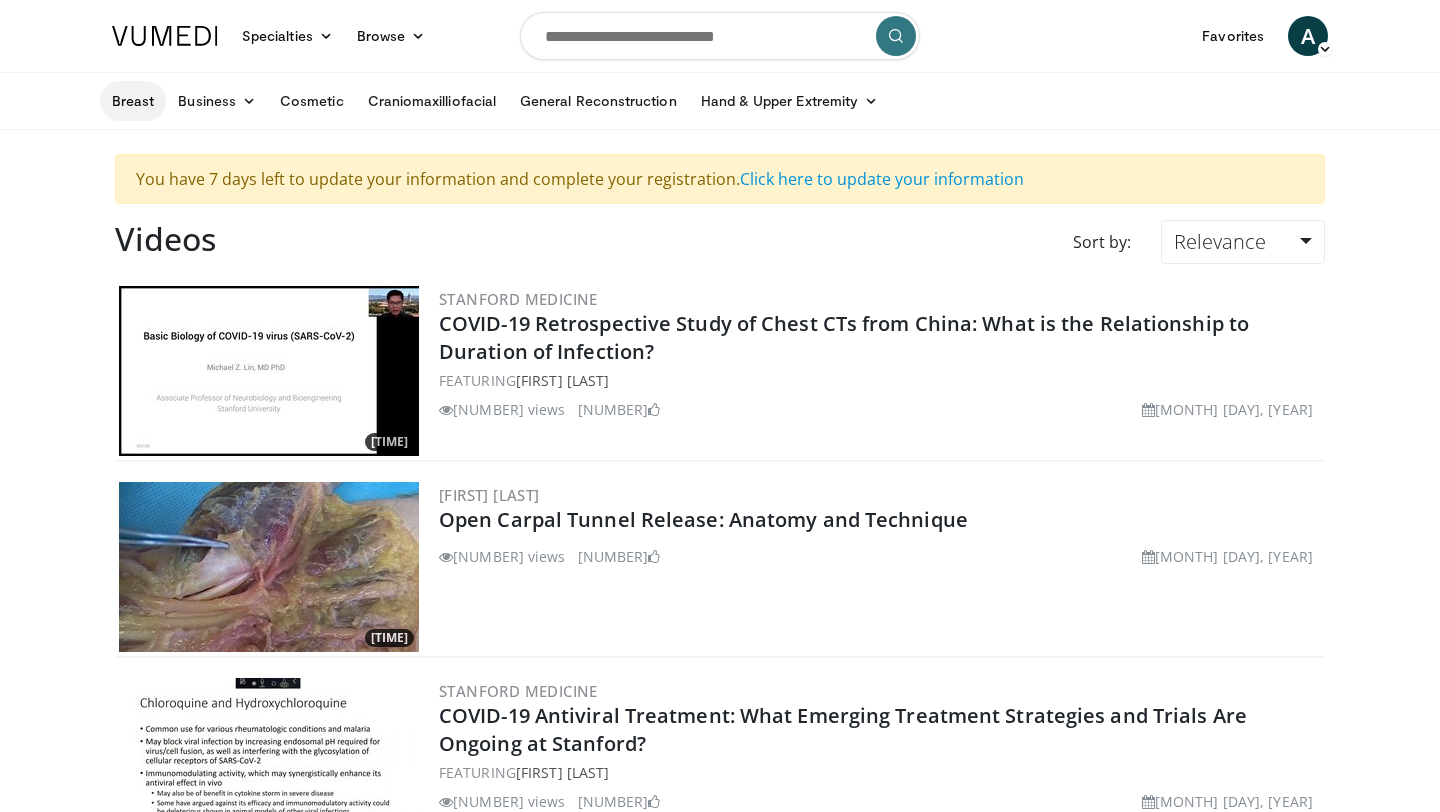 click on "Breast" at bounding box center [133, 101] 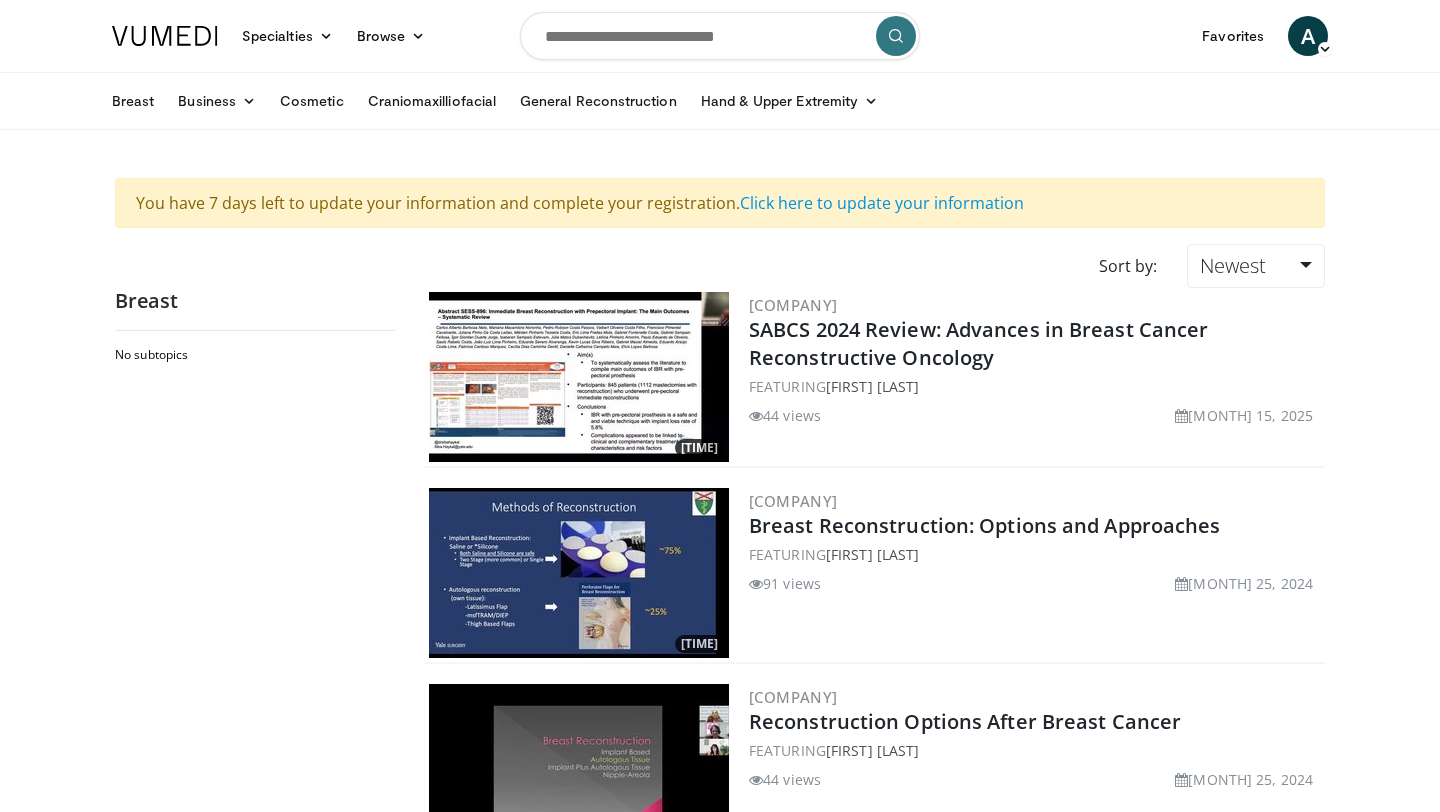 scroll, scrollTop: 0, scrollLeft: 0, axis: both 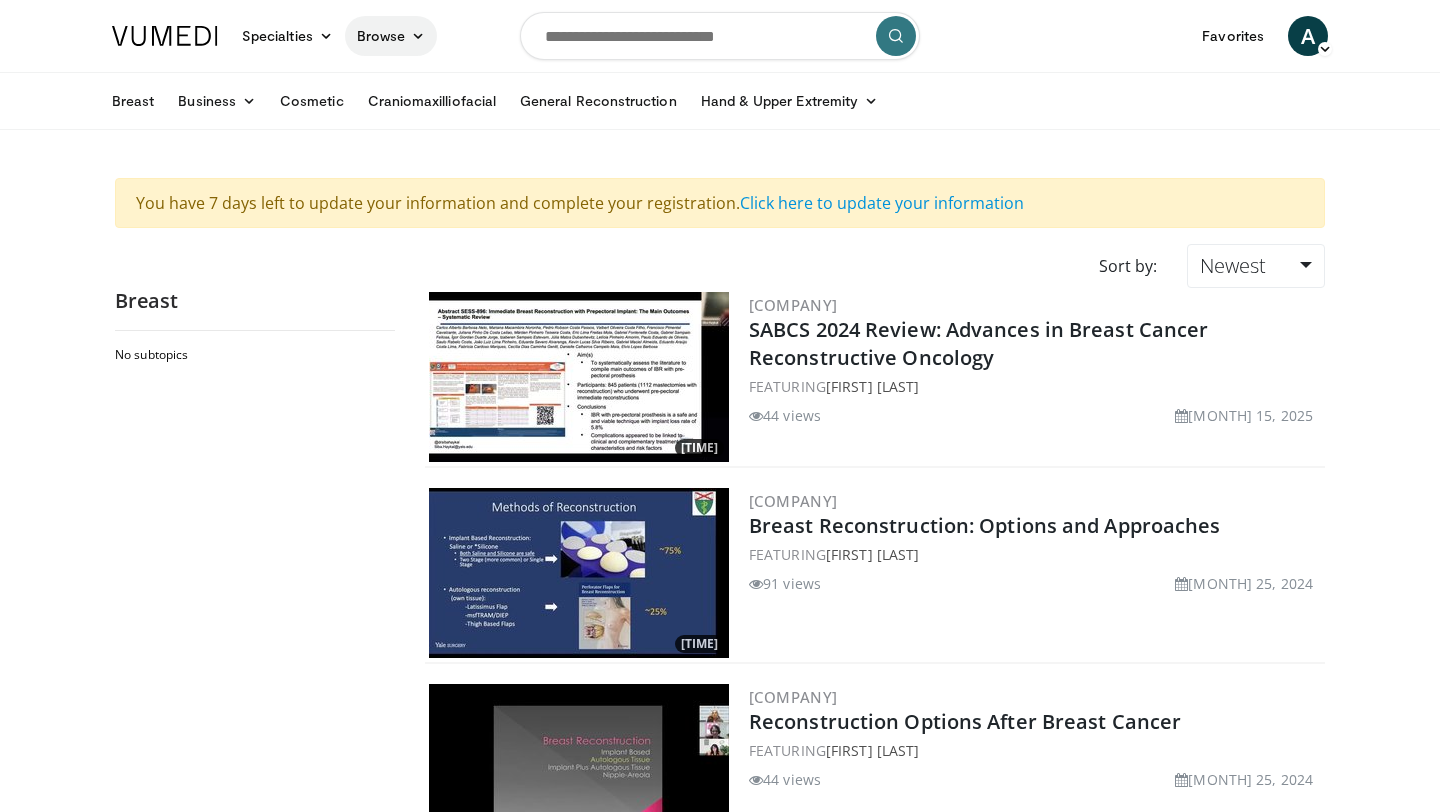 click at bounding box center [418, 36] 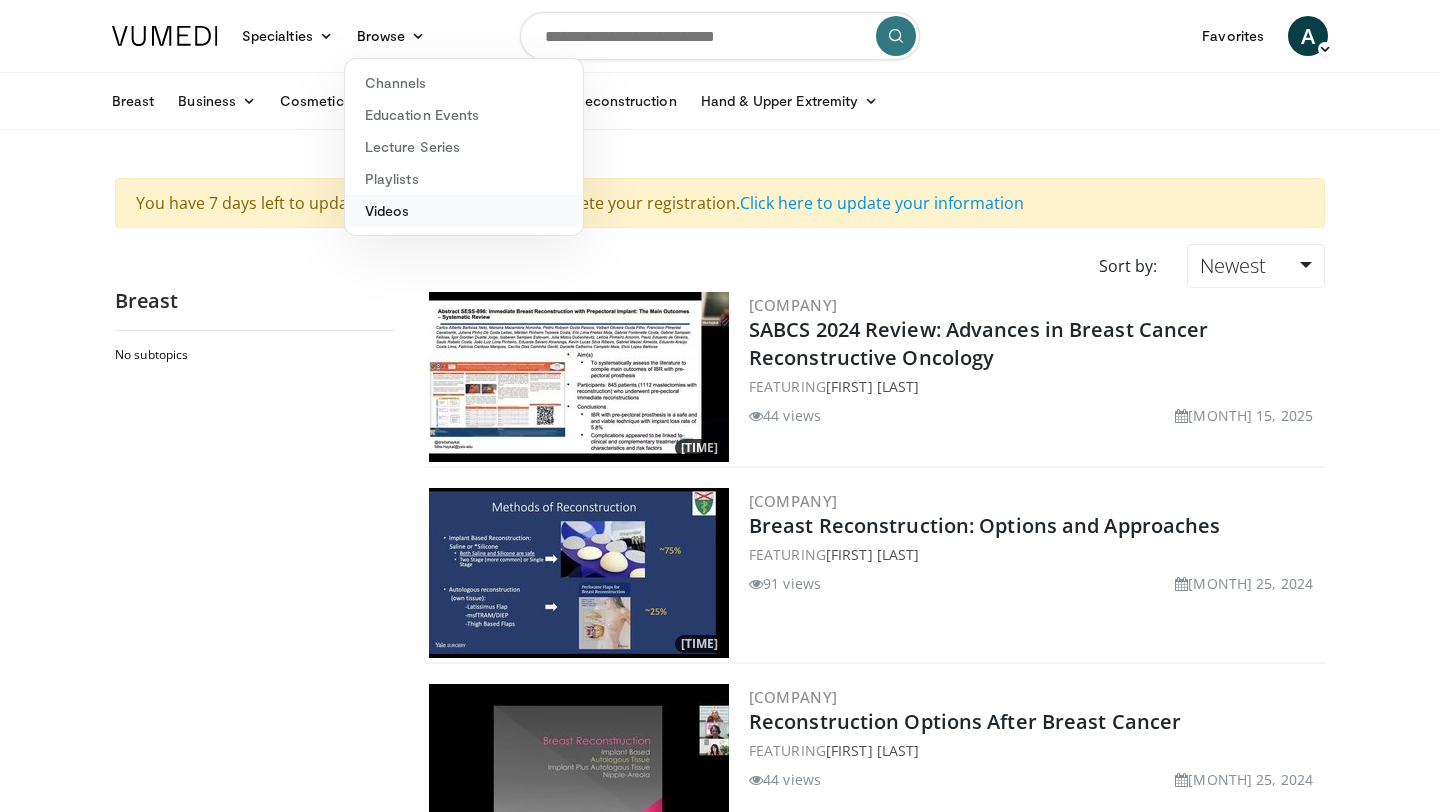 click on "Videos" at bounding box center (464, 211) 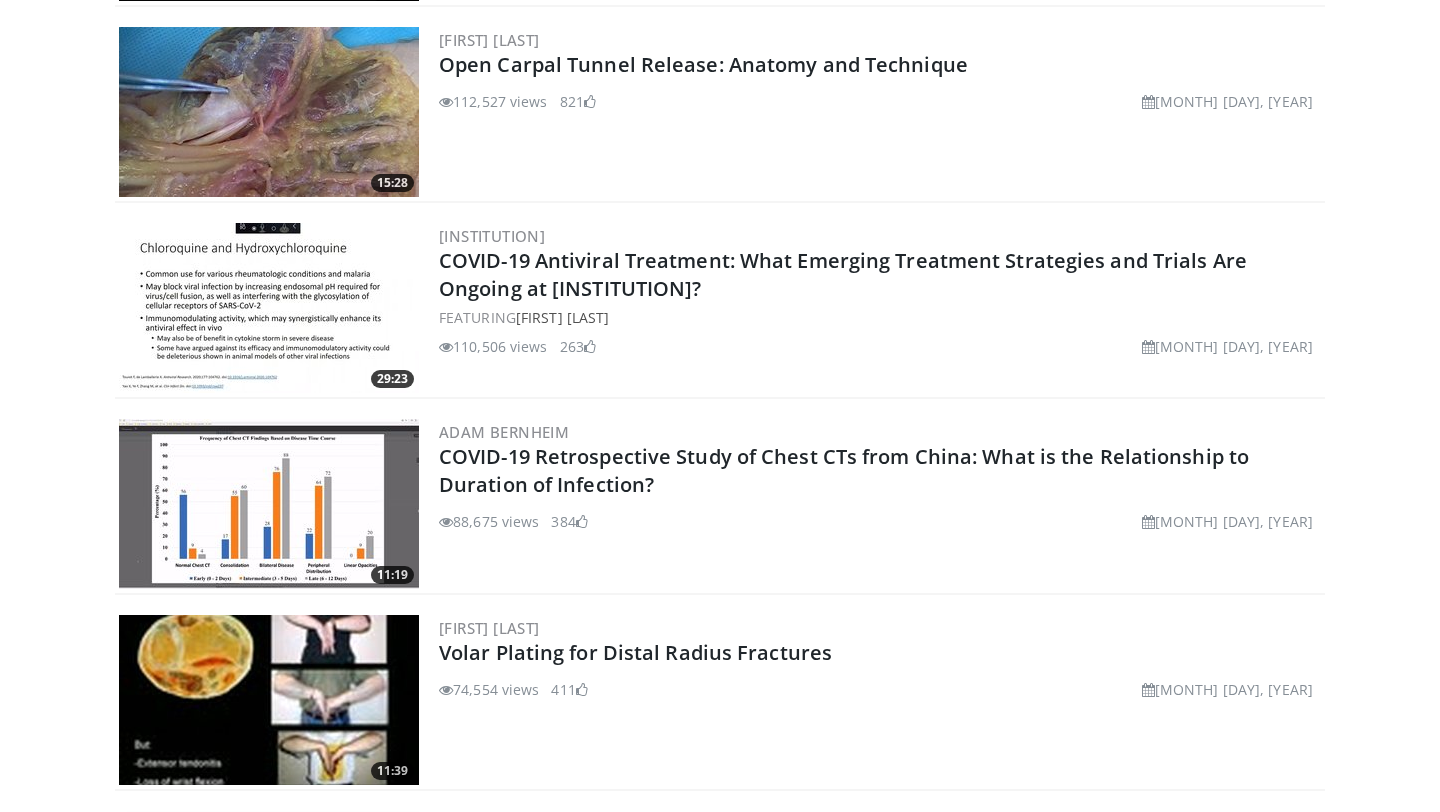 scroll, scrollTop: 0, scrollLeft: 0, axis: both 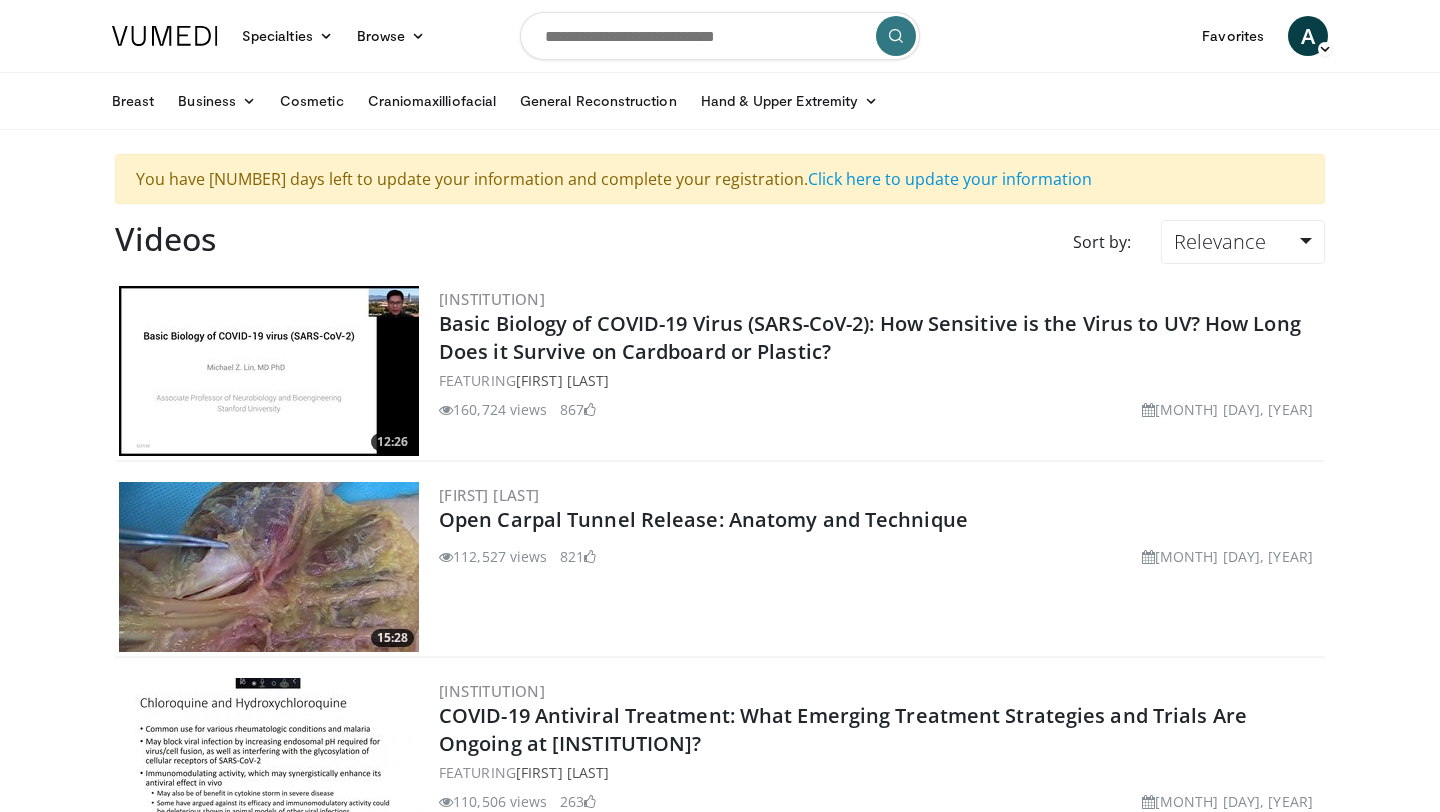 click at bounding box center [720, 36] 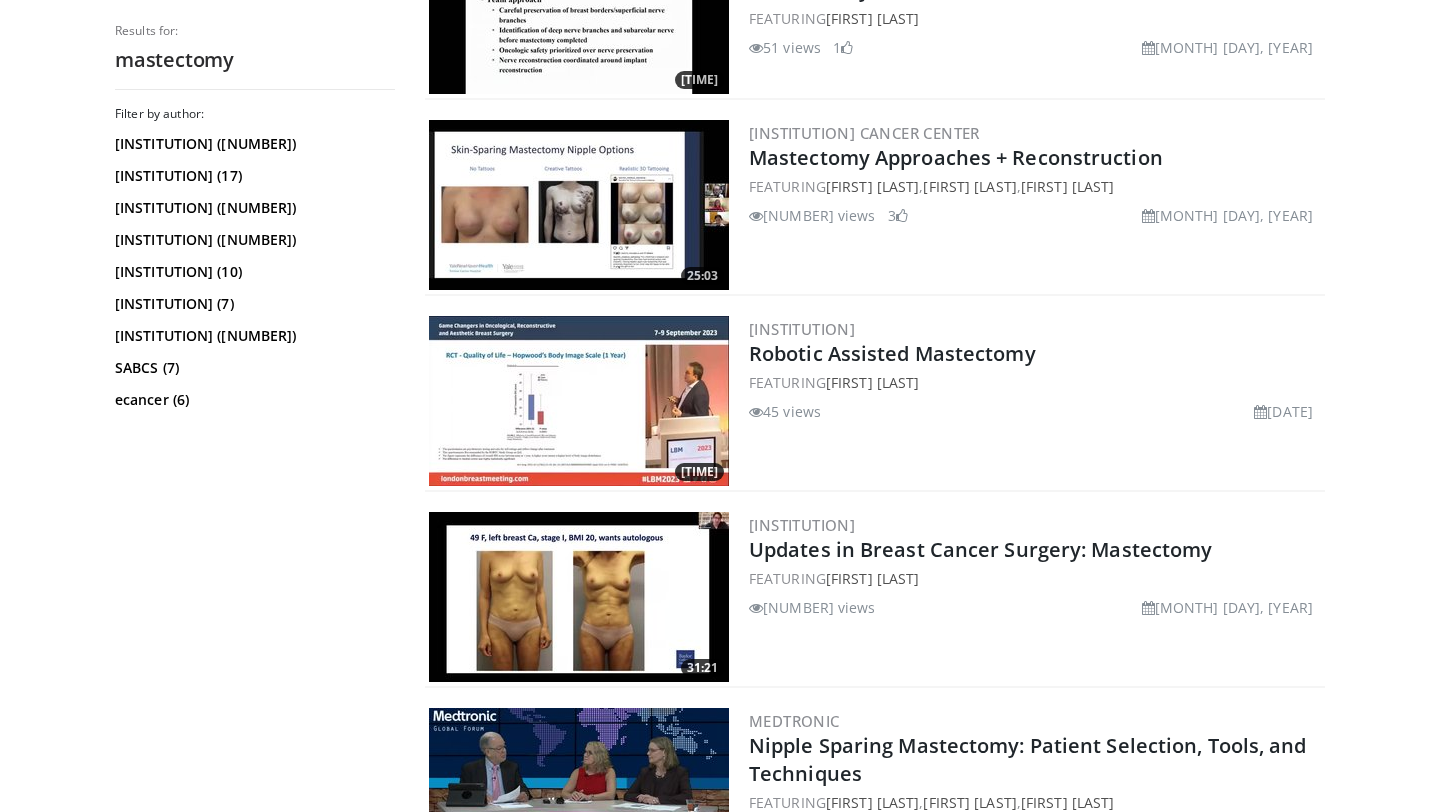 scroll, scrollTop: 0, scrollLeft: 0, axis: both 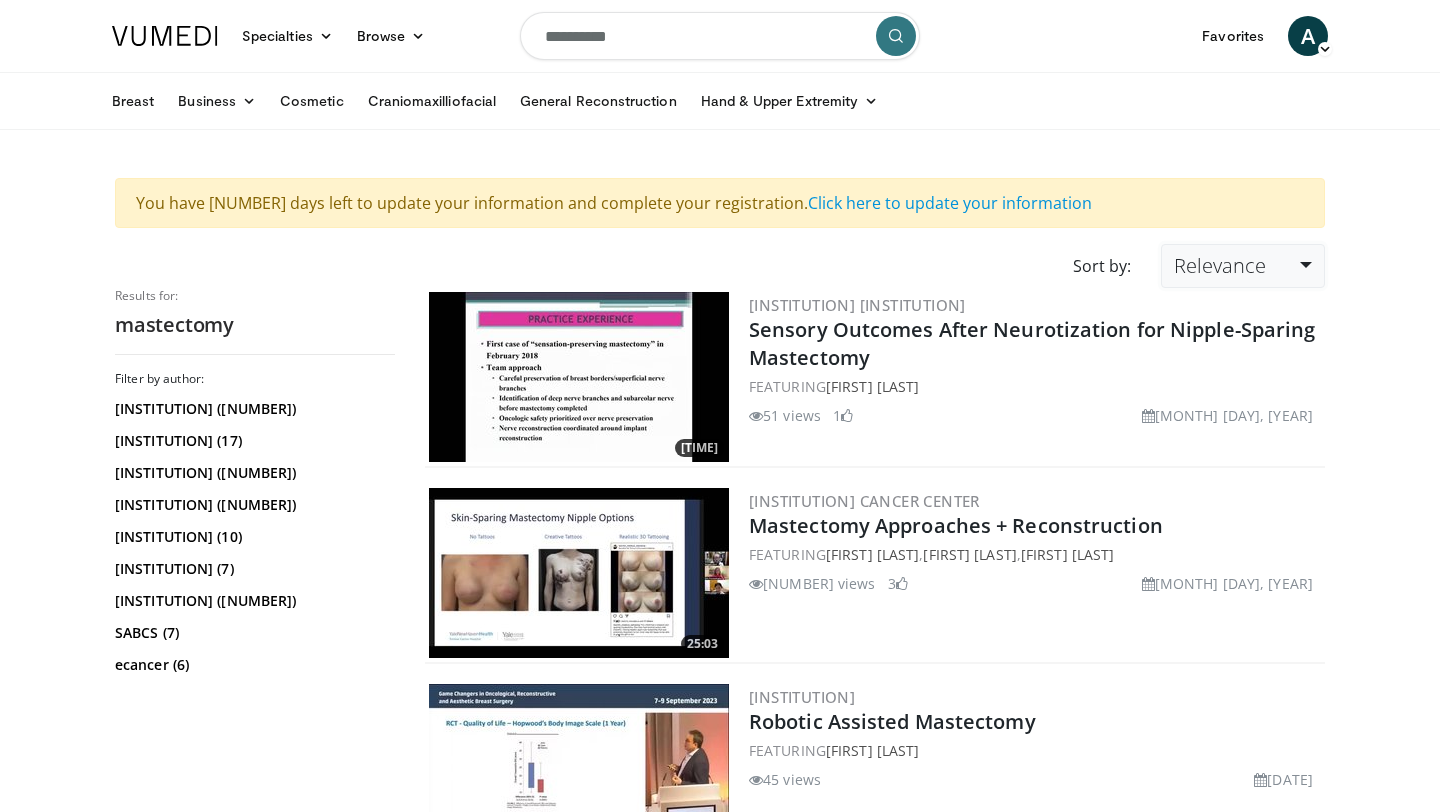 click on "Relevance" at bounding box center [1220, 265] 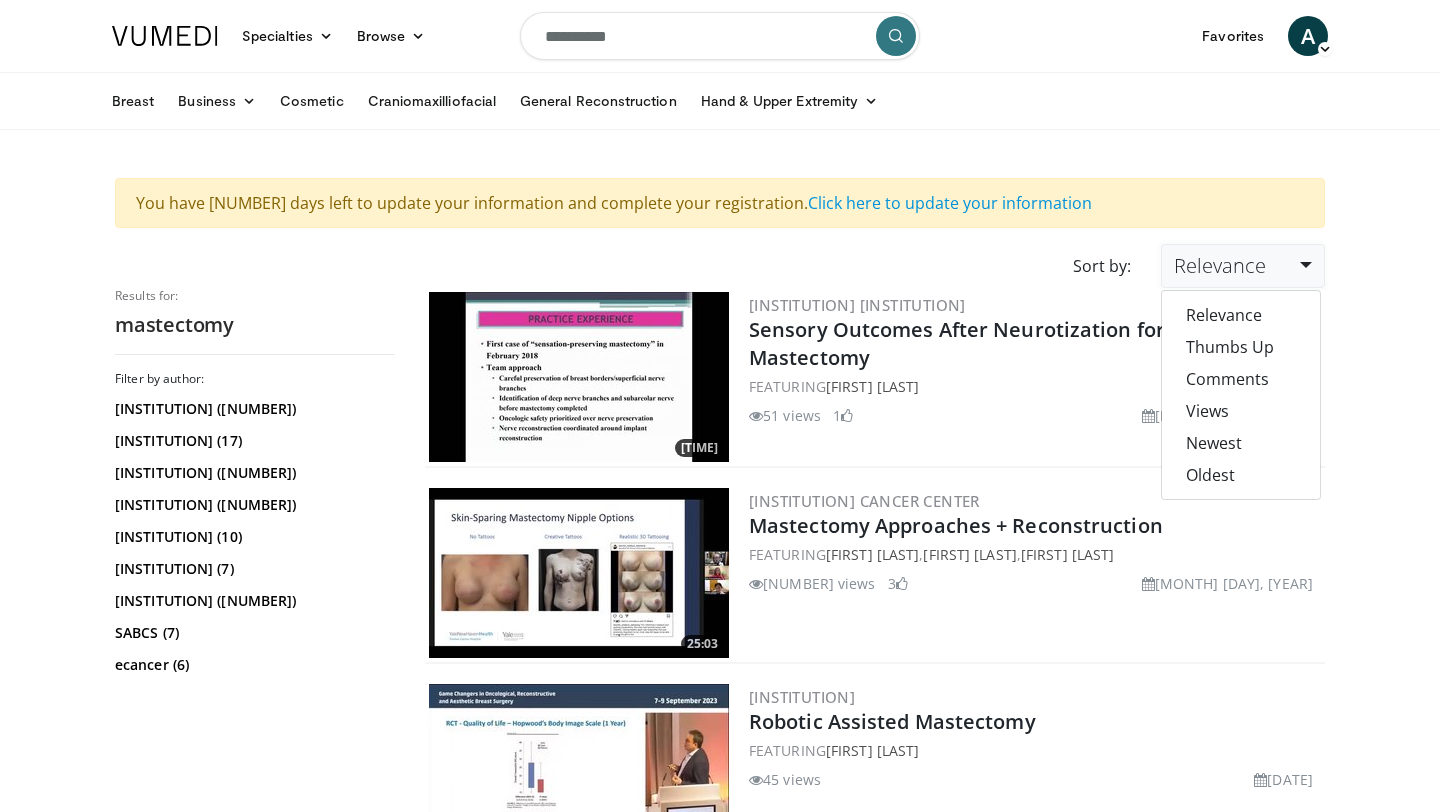 click on "Sort by:" at bounding box center (1102, 266) 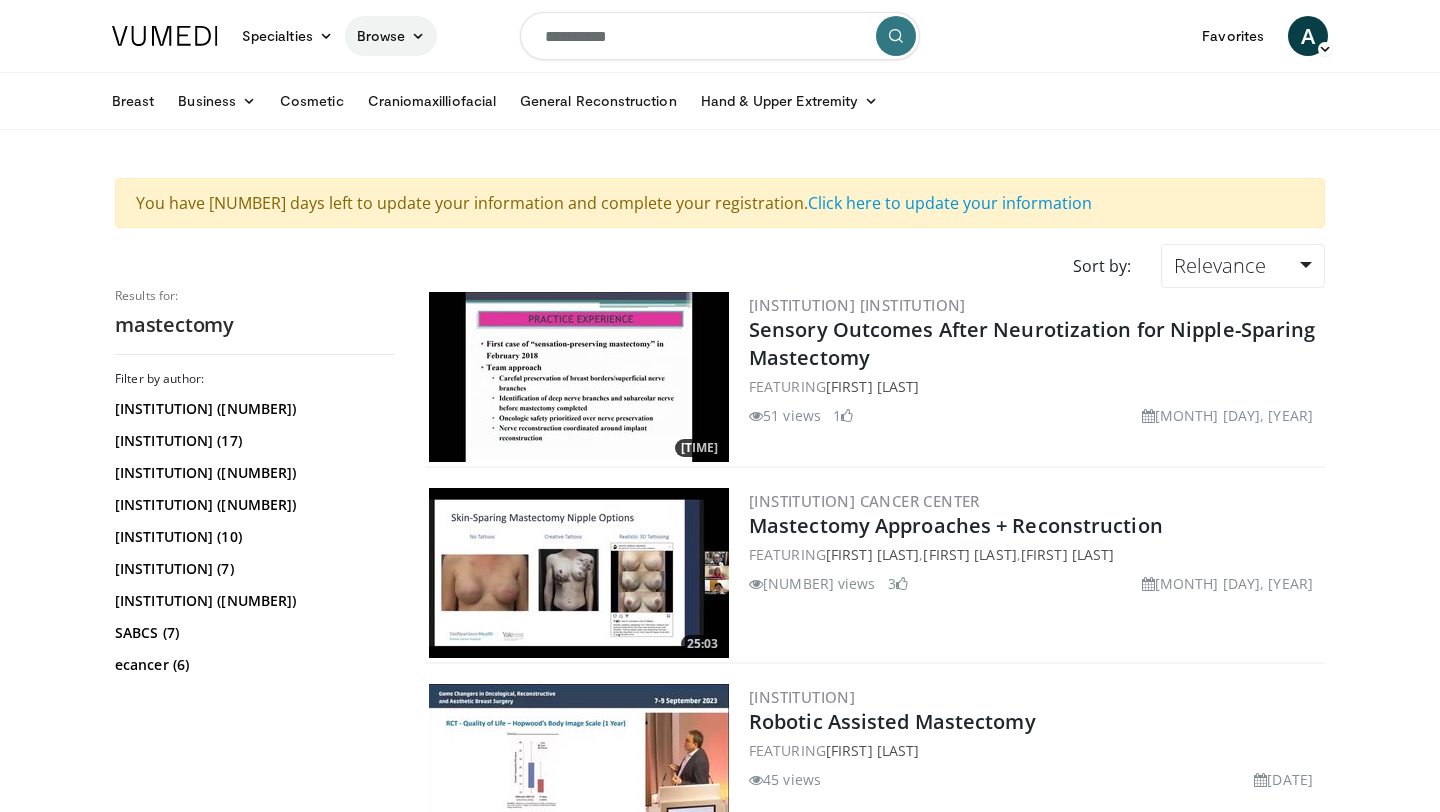 click on "Browse" at bounding box center [391, 36] 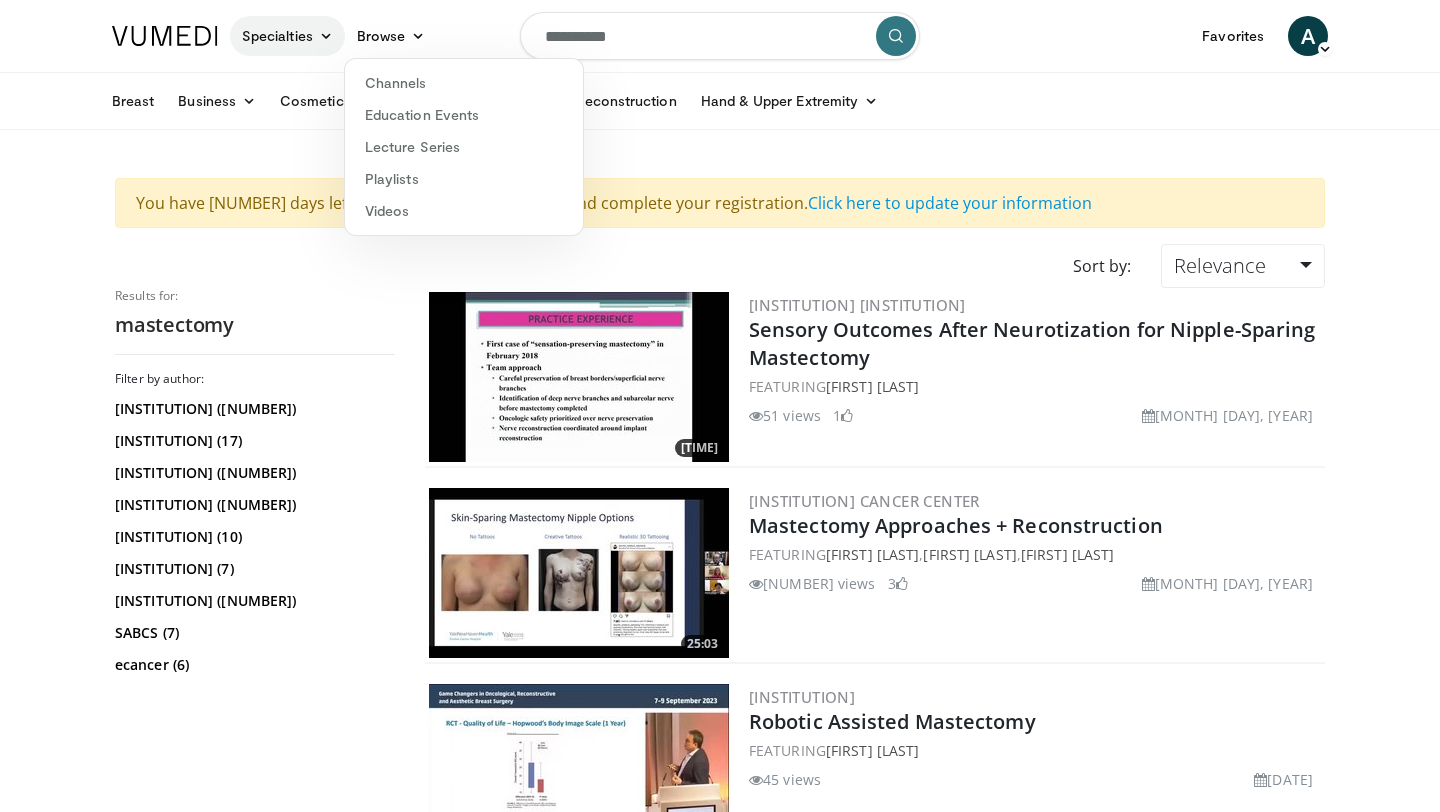 click on "Specialties" at bounding box center [287, 36] 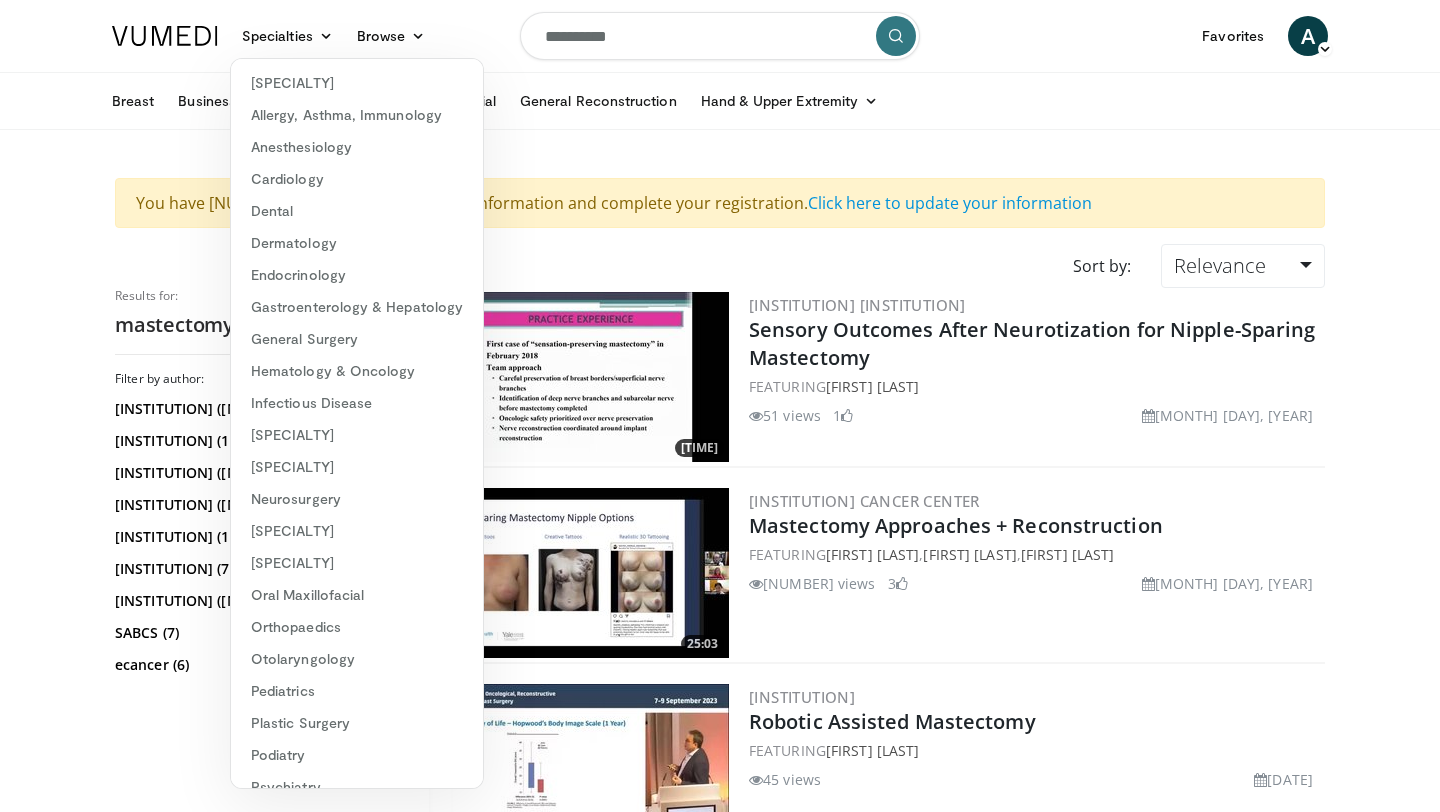 click at bounding box center (165, 36) 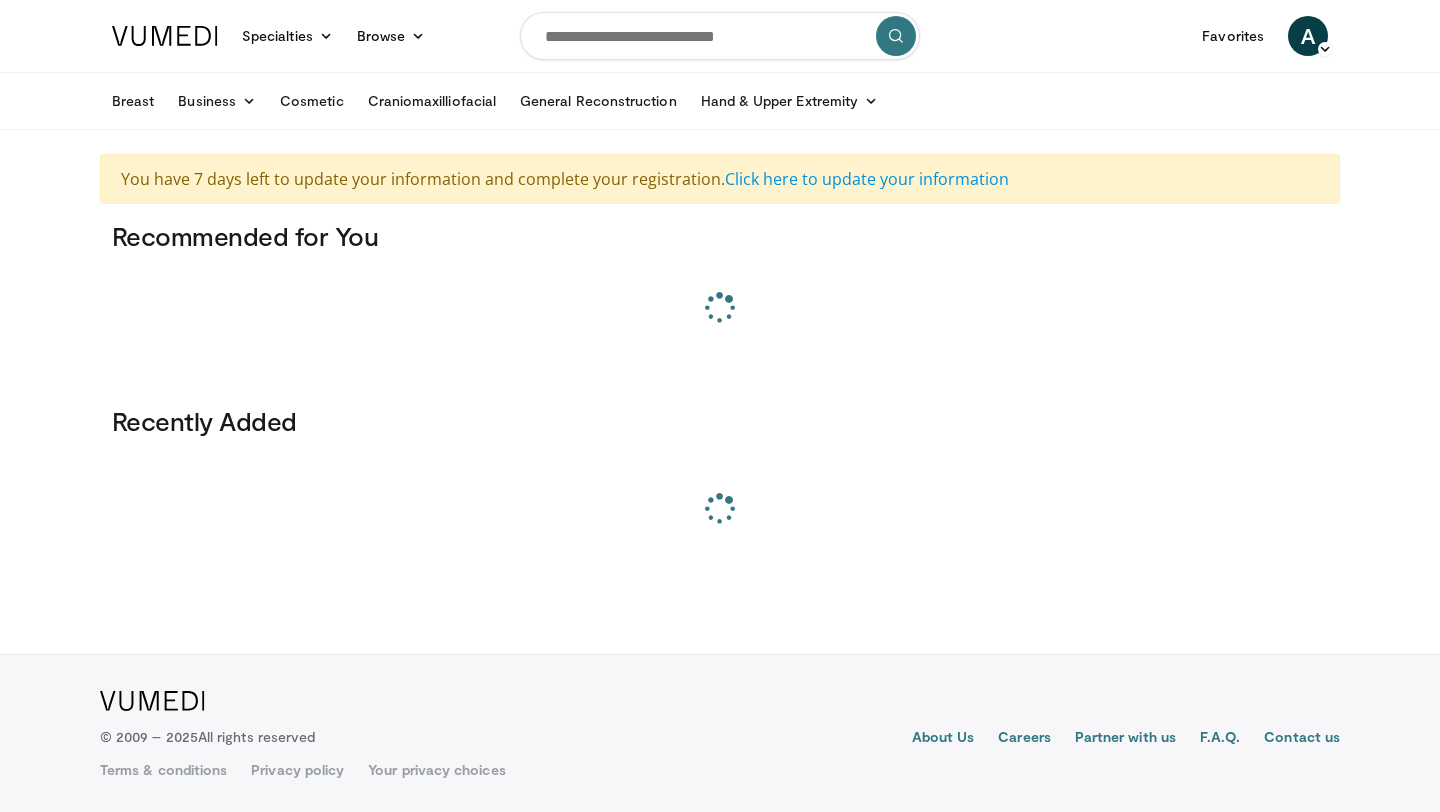 scroll, scrollTop: 0, scrollLeft: 0, axis: both 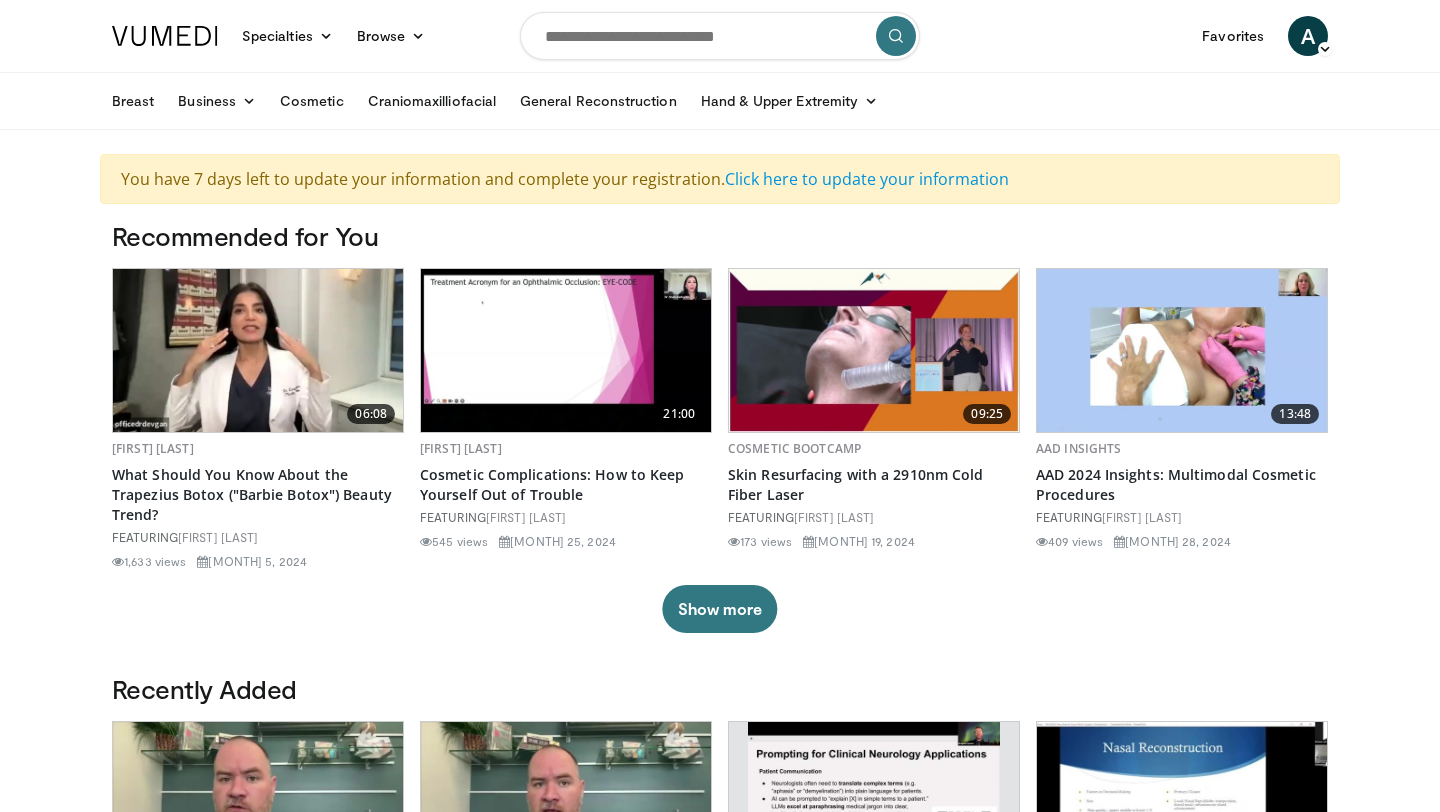 click on "Specialties
Adult & Family Medicine
Allergy, Asthma, Immunology
Anesthesiology
Cardiology
Dental
Dermatology
Endocrinology
Gastroenterology & Hepatology
General Surgery
Hematology & Oncology
Infectious Disease
Nephrology
Neurology
Neurosurgery
Obstetrics & Gynecology
Ophthalmology
Oral Maxillofacial
Orthopaedics
Otolaryngology
Pediatrics
Plastic Surgery
Podiatry
Psychiatry
Pulmonology
Radiation Oncology
Radiology
Rheumatology
Urology" at bounding box center (720, 974) 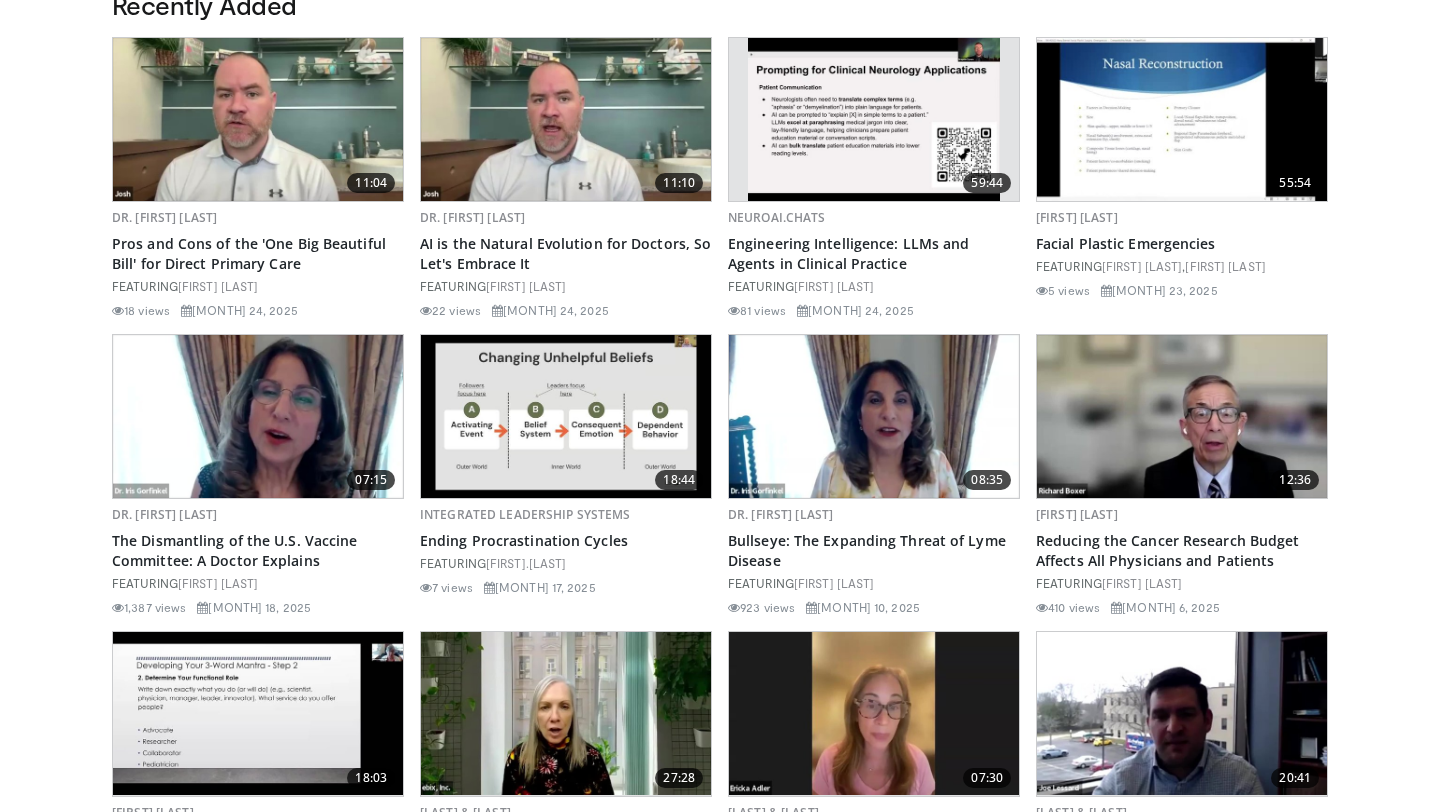 scroll, scrollTop: 685, scrollLeft: 0, axis: vertical 